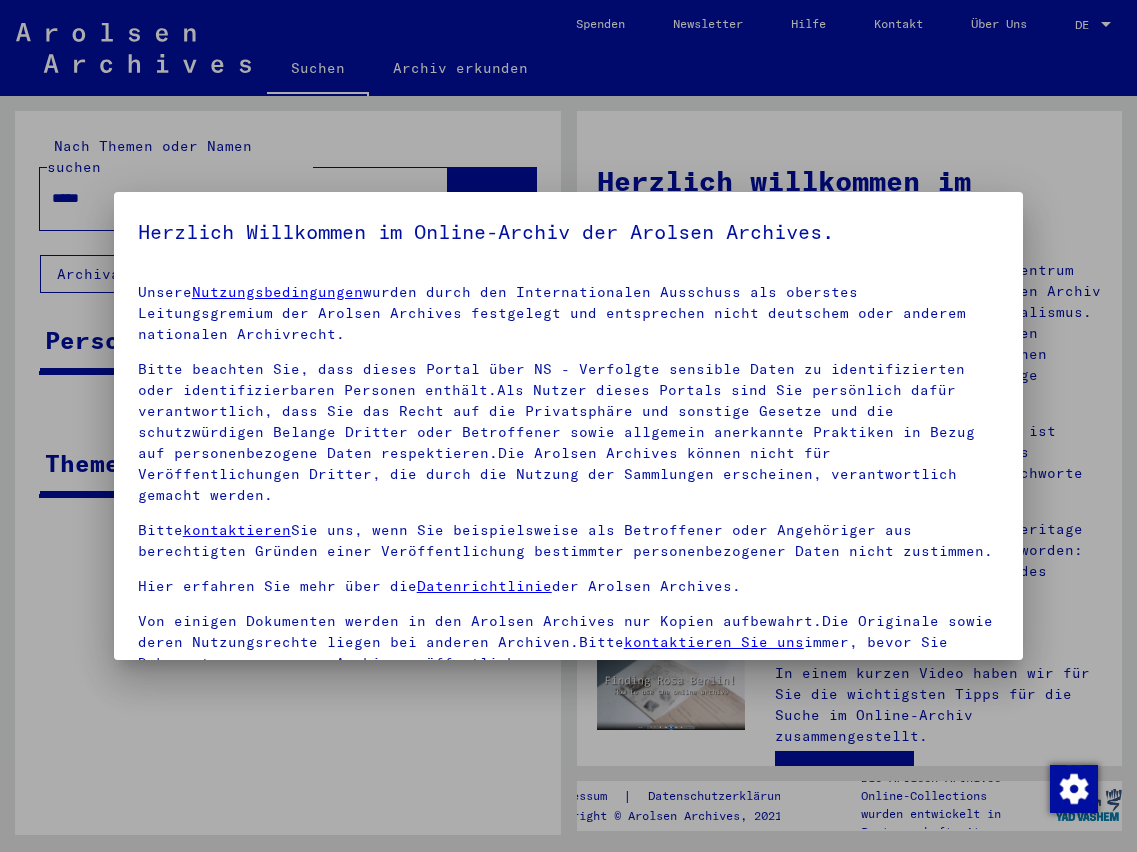 scroll, scrollTop: 0, scrollLeft: 0, axis: both 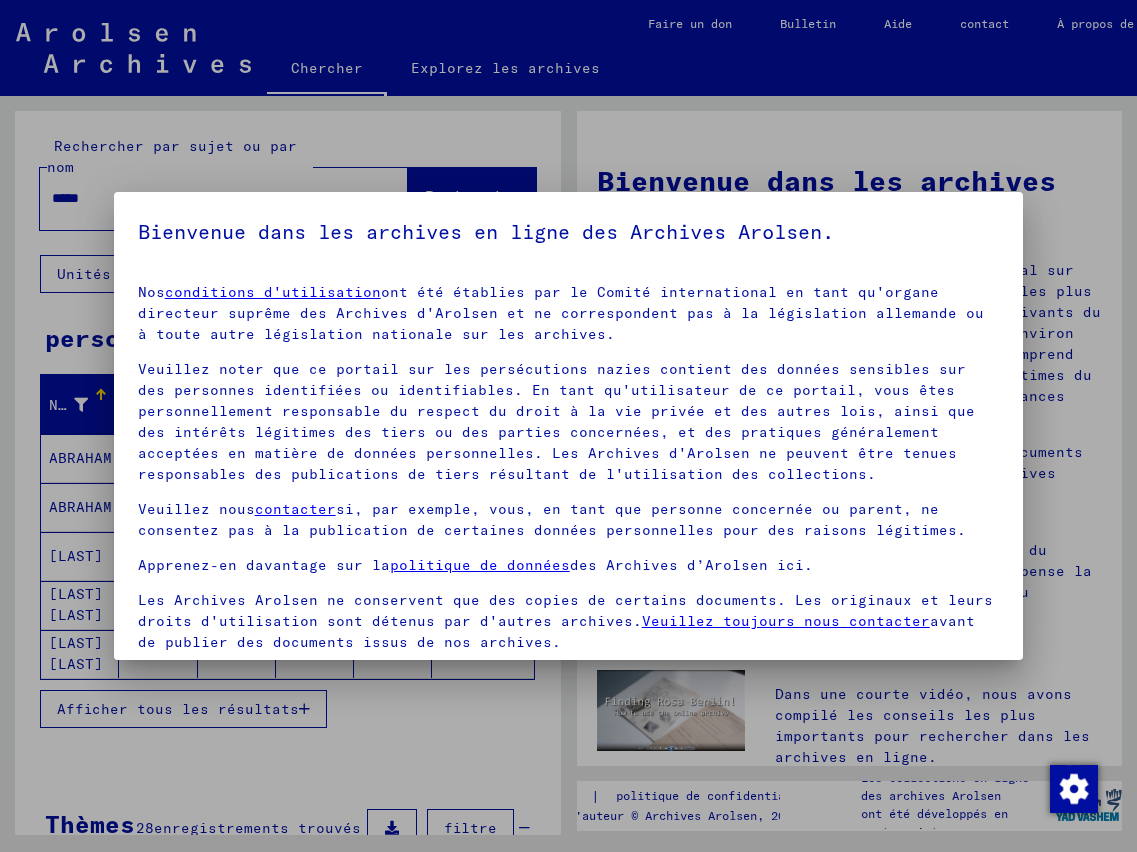 click on "Nos conditions d'utilisation ont été établies par le Comité international en tant qu'organe directeur suprême des Archives d'Arolsen et ne correspondent pas à la législation allemande ou à toute autre législation nationale sur les archives." at bounding box center [569, 313] 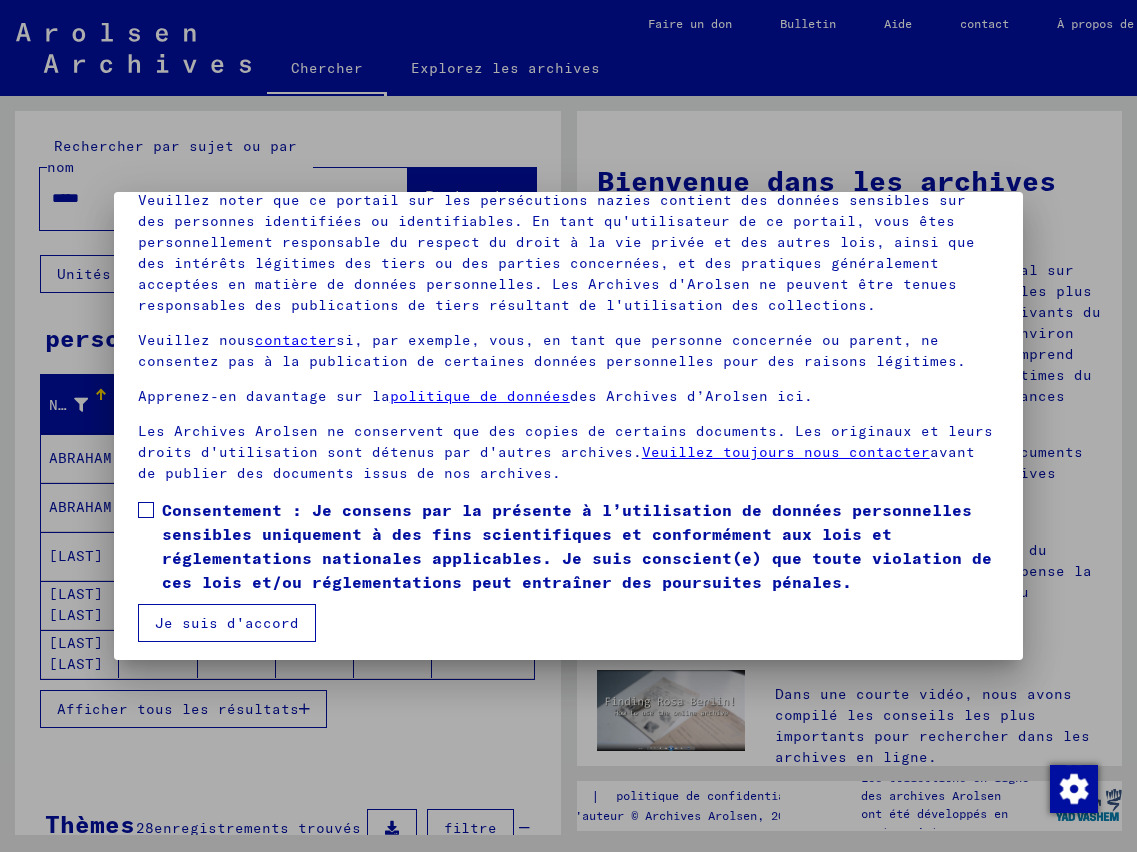 scroll, scrollTop: 174, scrollLeft: 0, axis: vertical 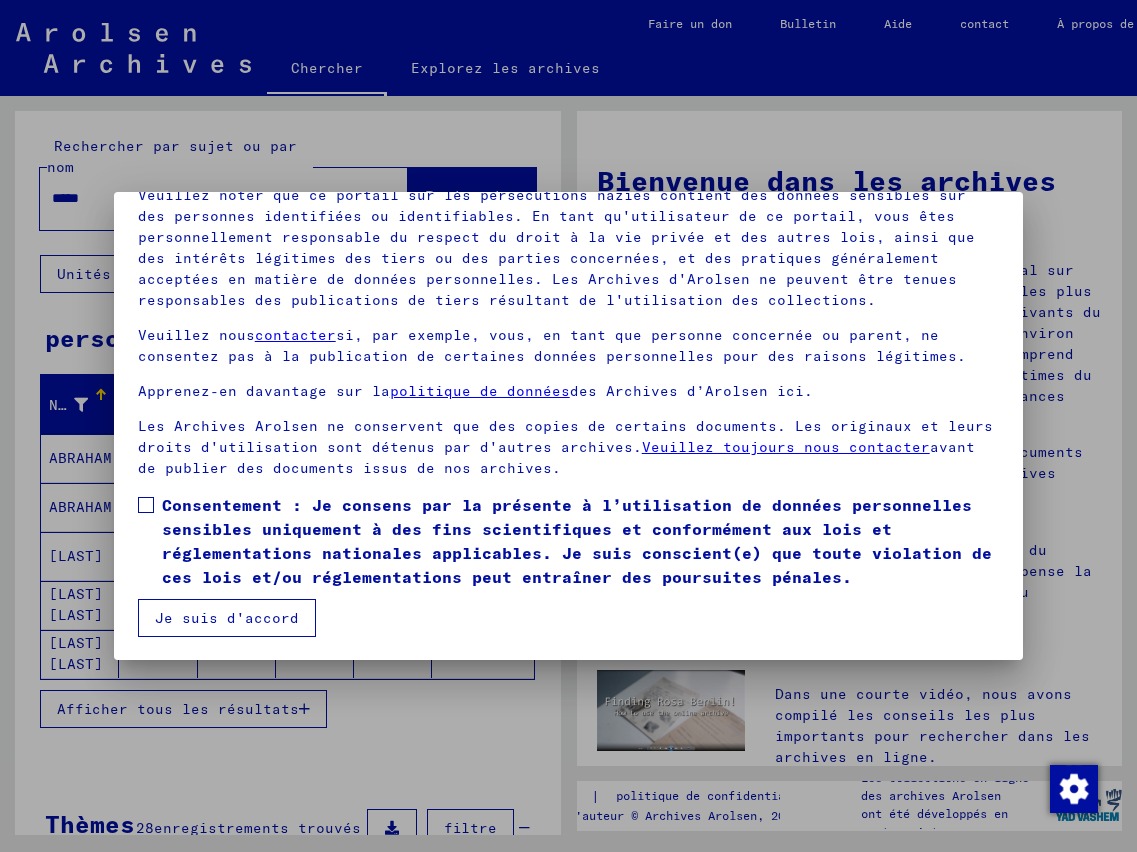 click at bounding box center (146, 505) 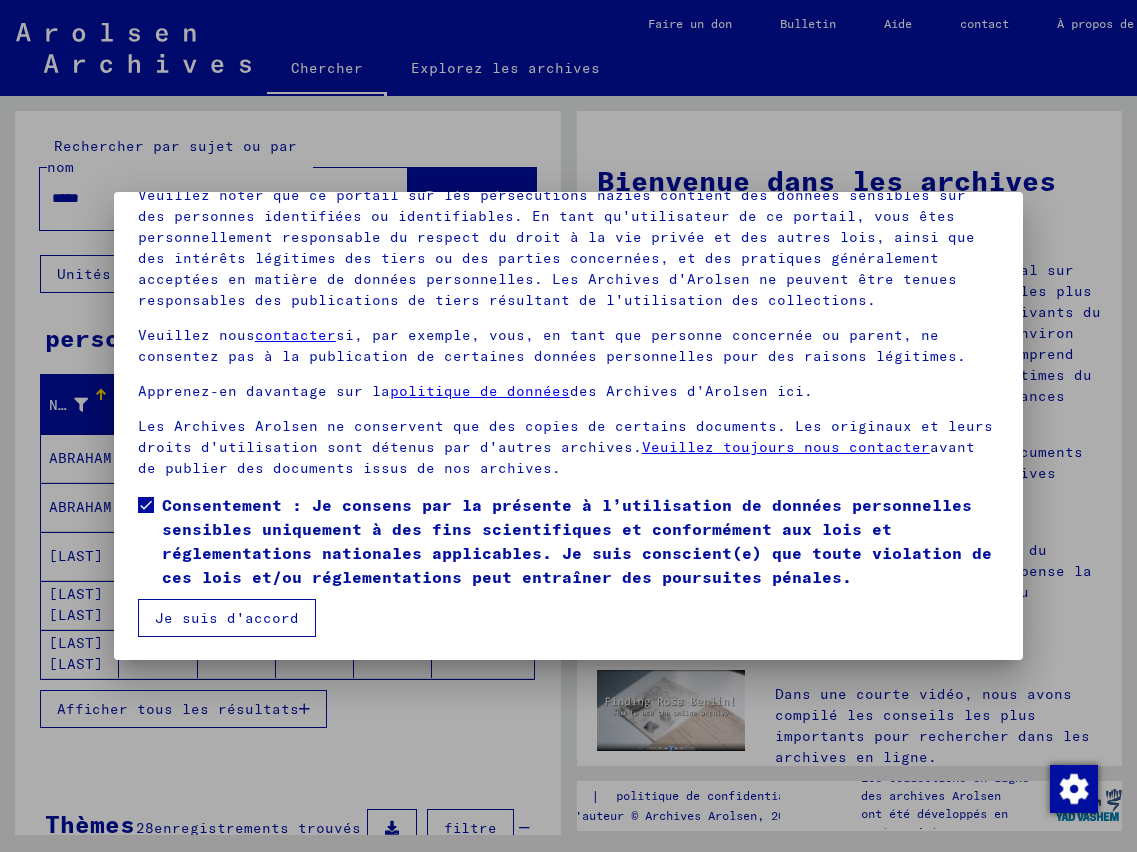 click on "Je suis d'accord" at bounding box center (227, 618) 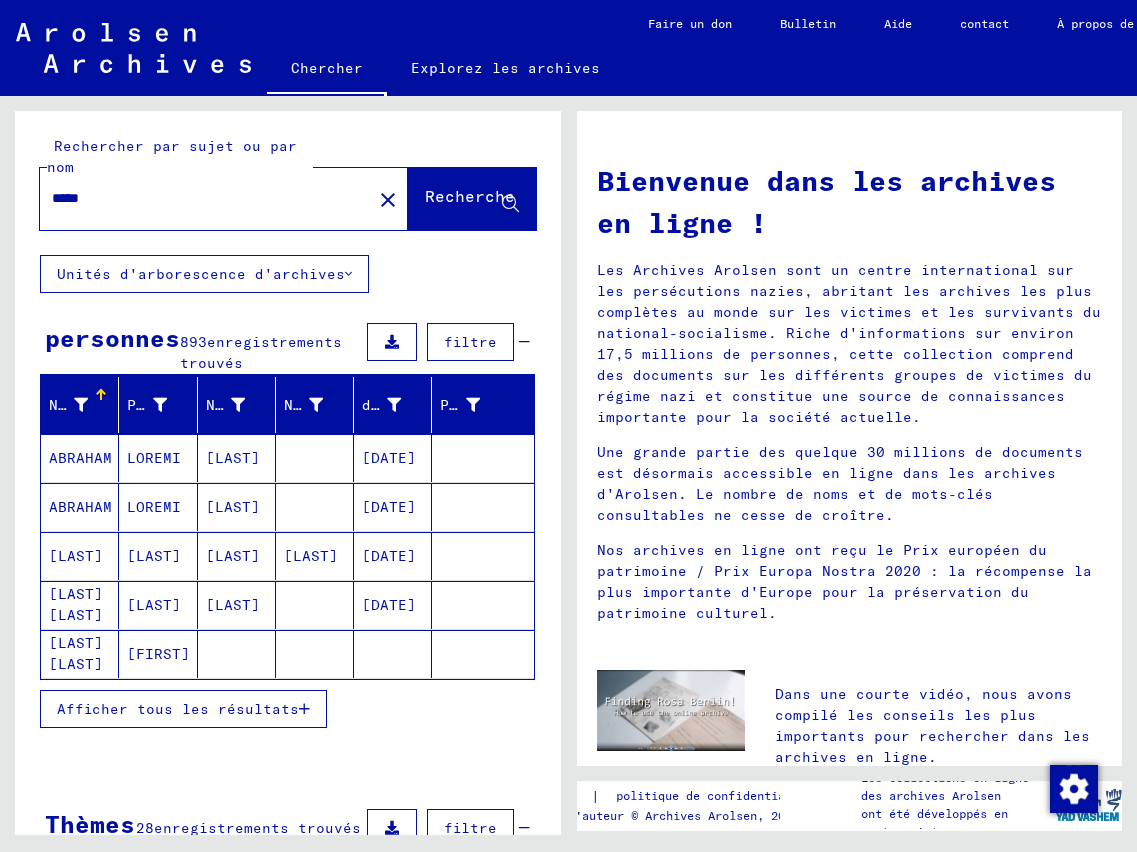click on "*****" at bounding box center (200, 198) 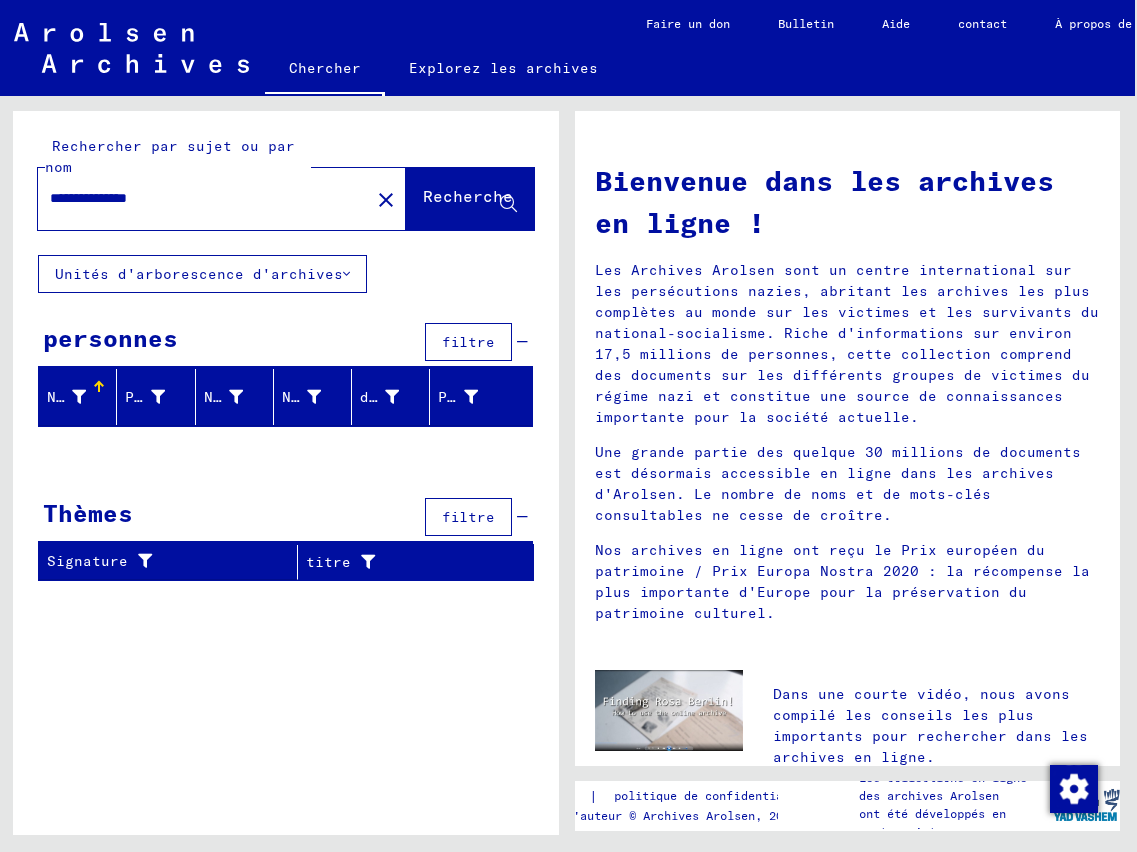 scroll, scrollTop: 0, scrollLeft: 0, axis: both 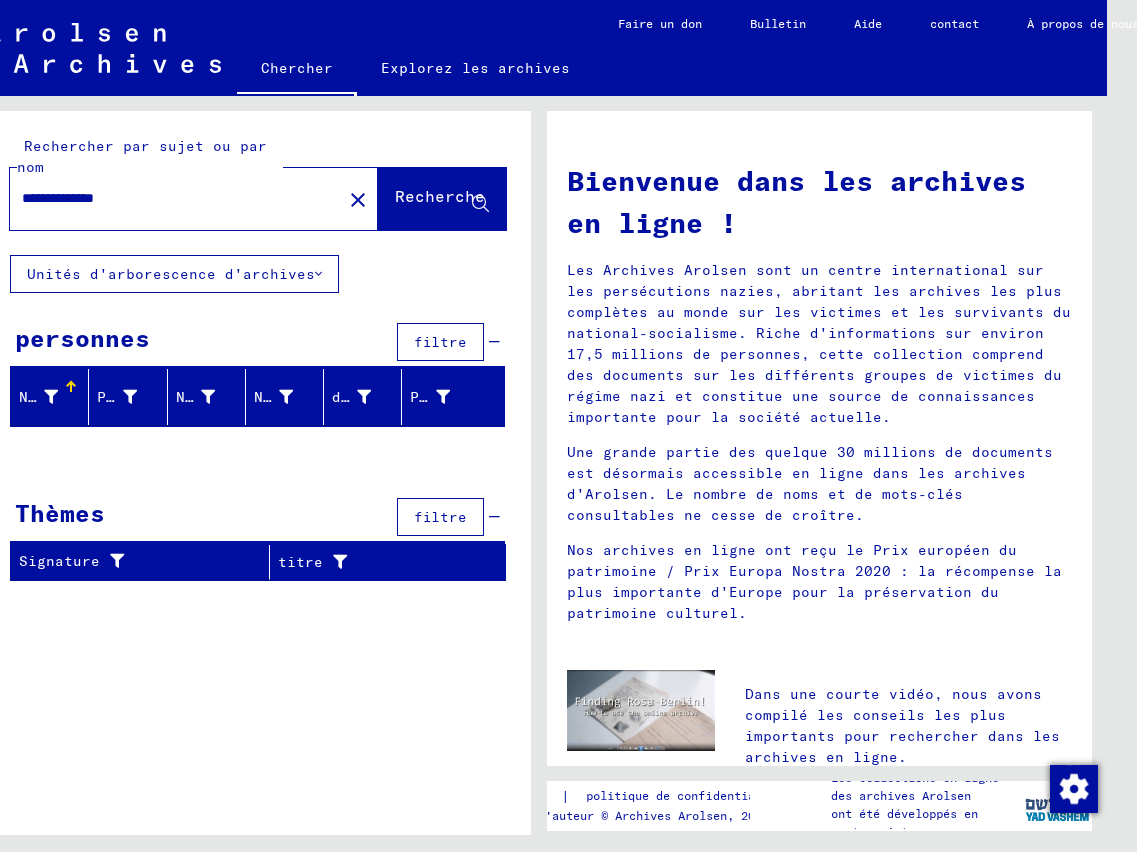 click on "**********" at bounding box center (170, 198) 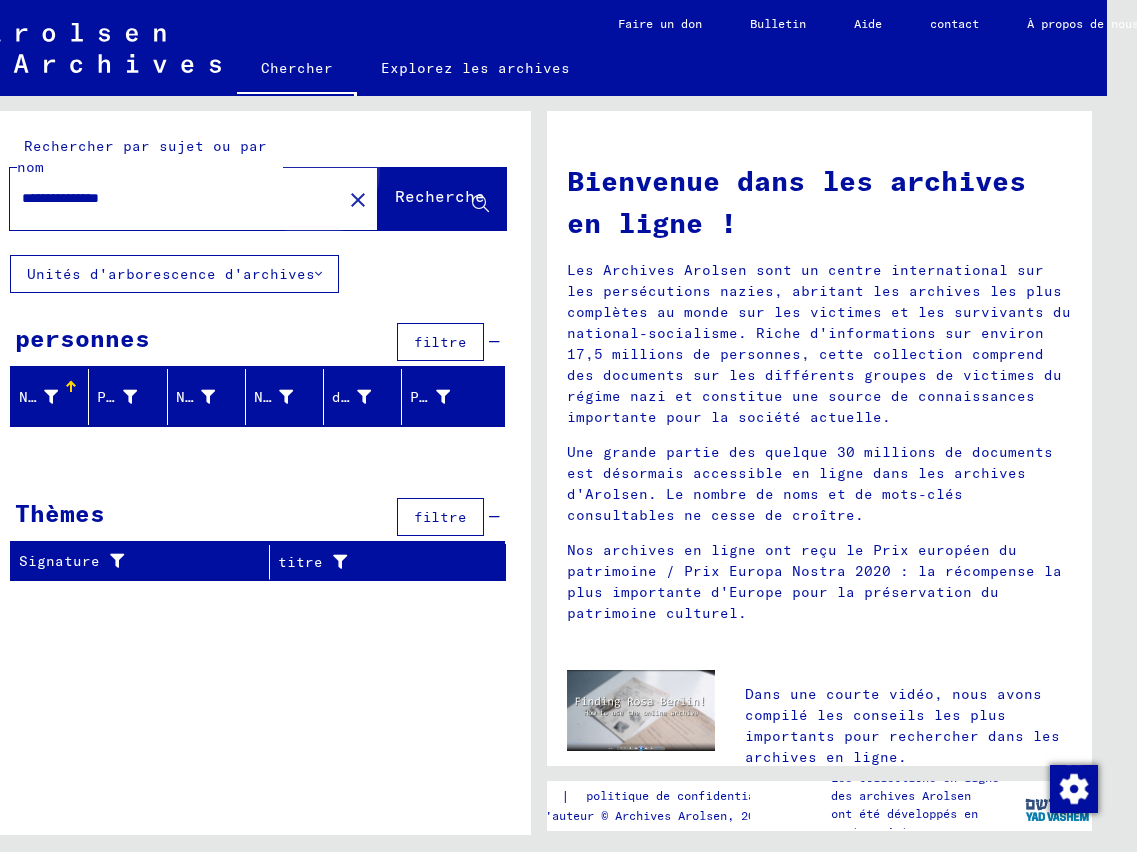 click on "Recherche" at bounding box center [440, 196] 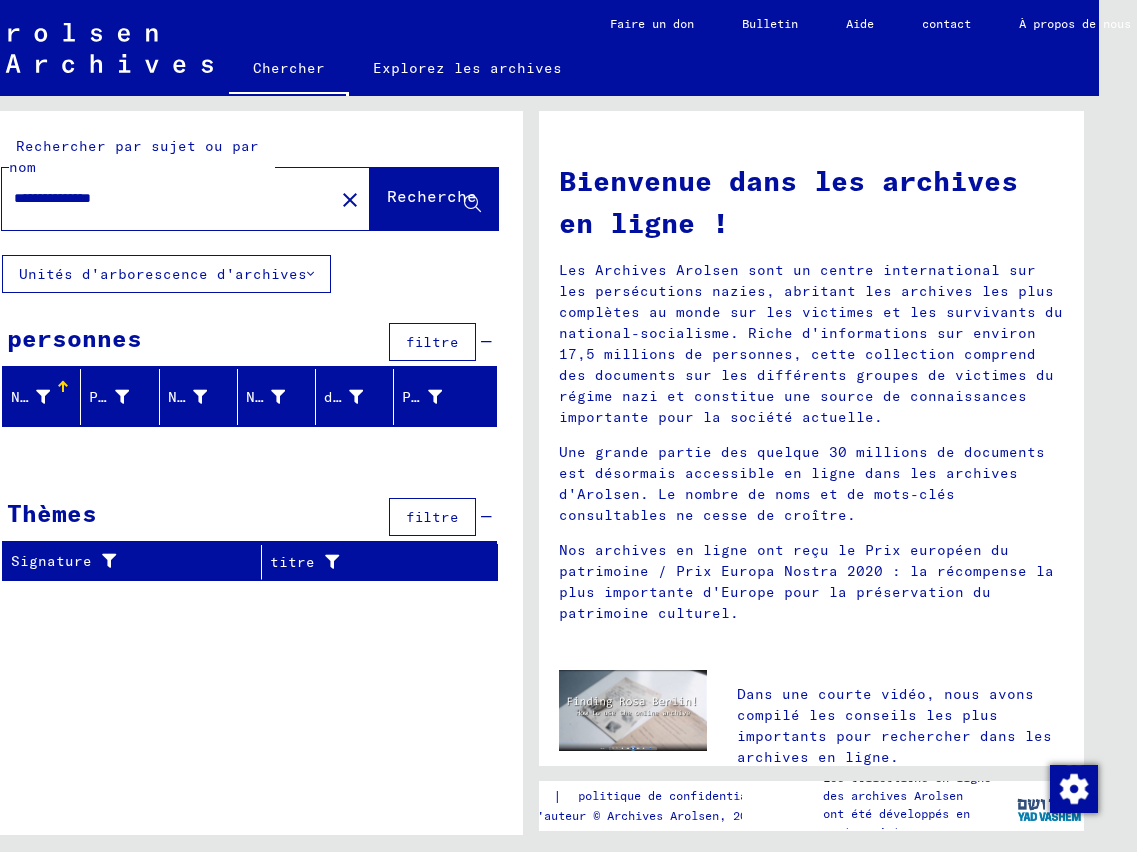 click on "**********" at bounding box center [162, 198] 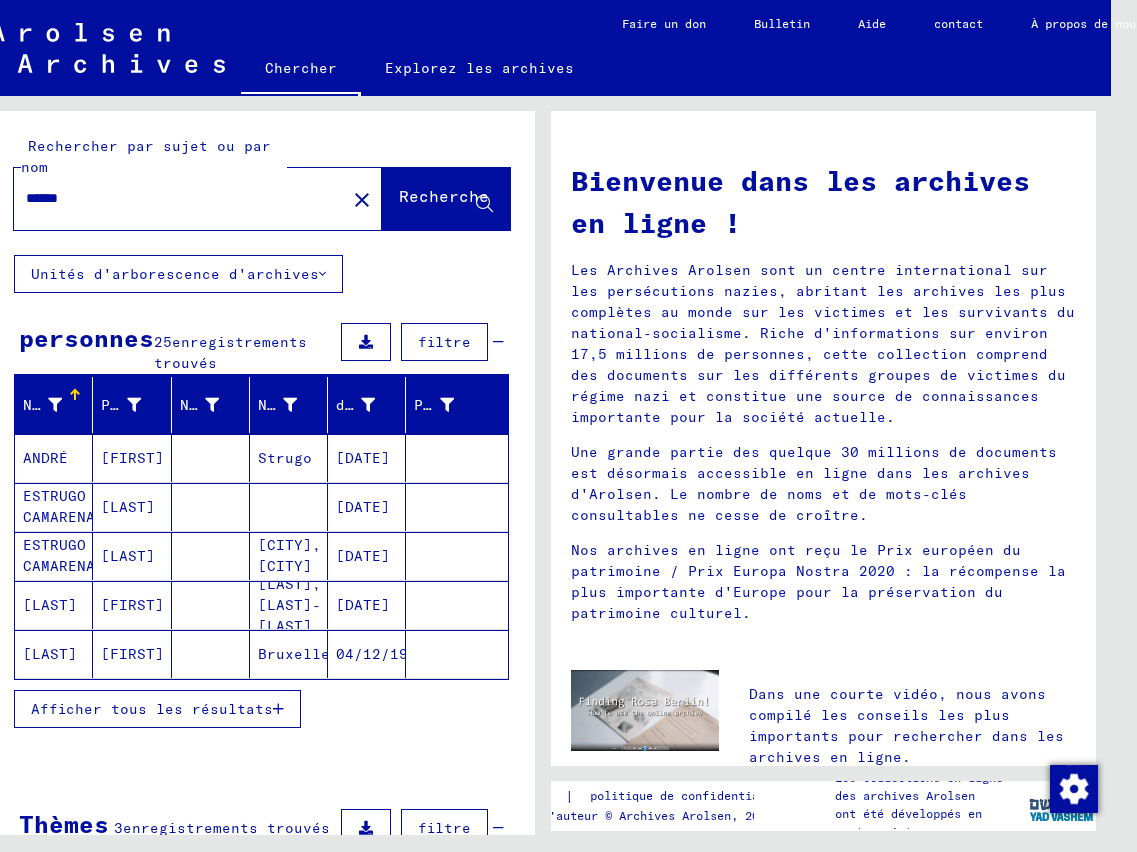 click on "Afficher tous les résultats" at bounding box center [152, 709] 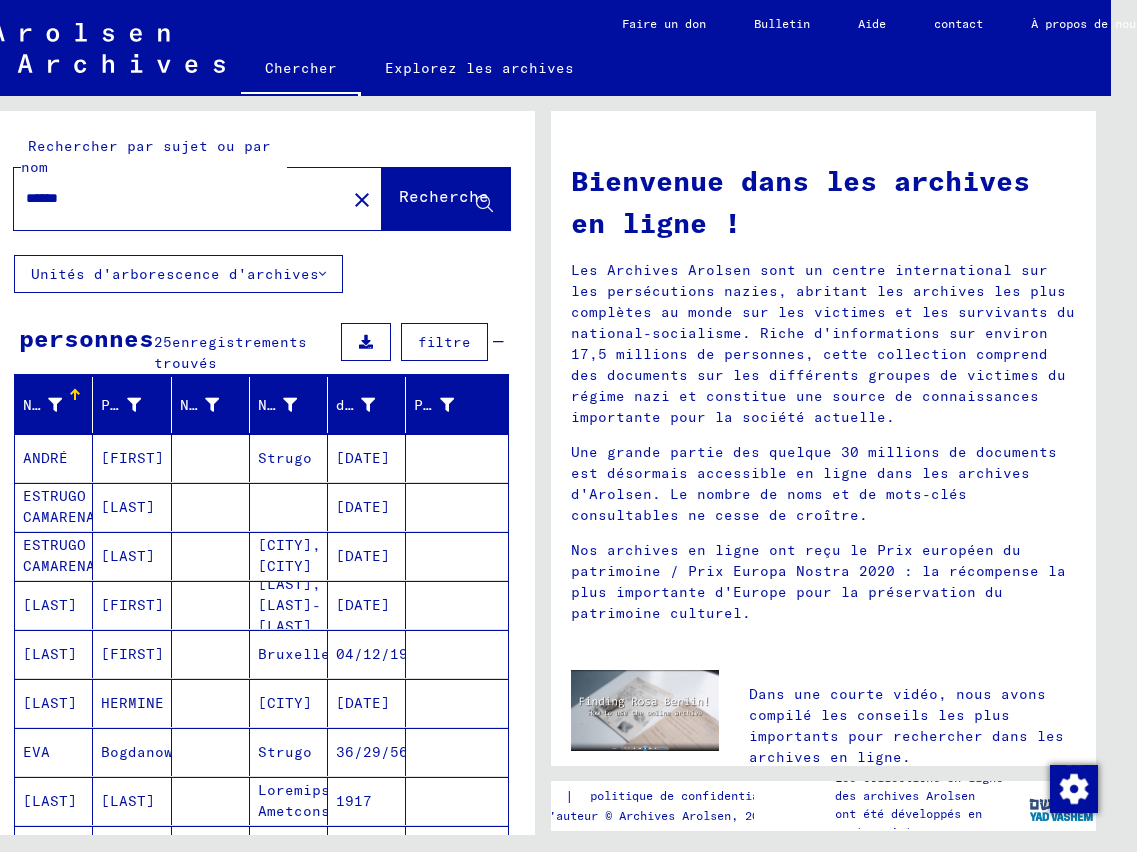 scroll, scrollTop: 0, scrollLeft: 24, axis: horizontal 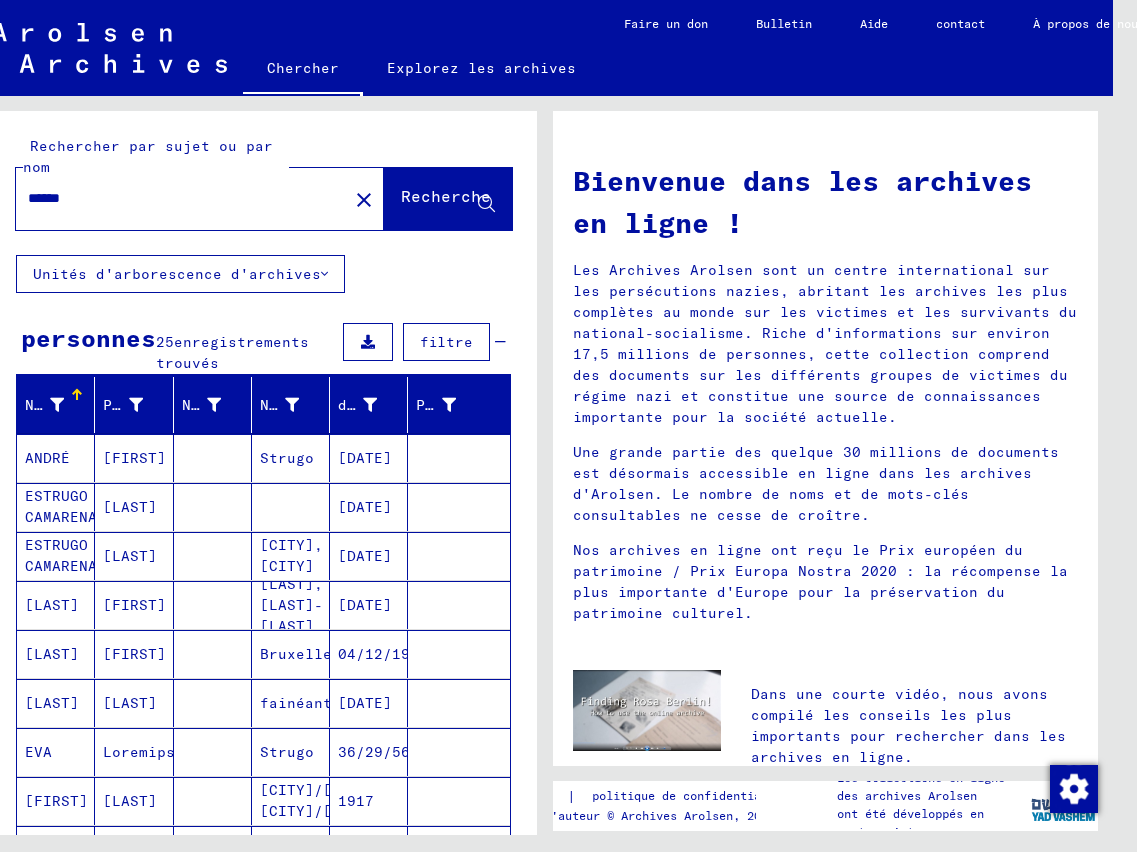 click on "******" at bounding box center [176, 198] 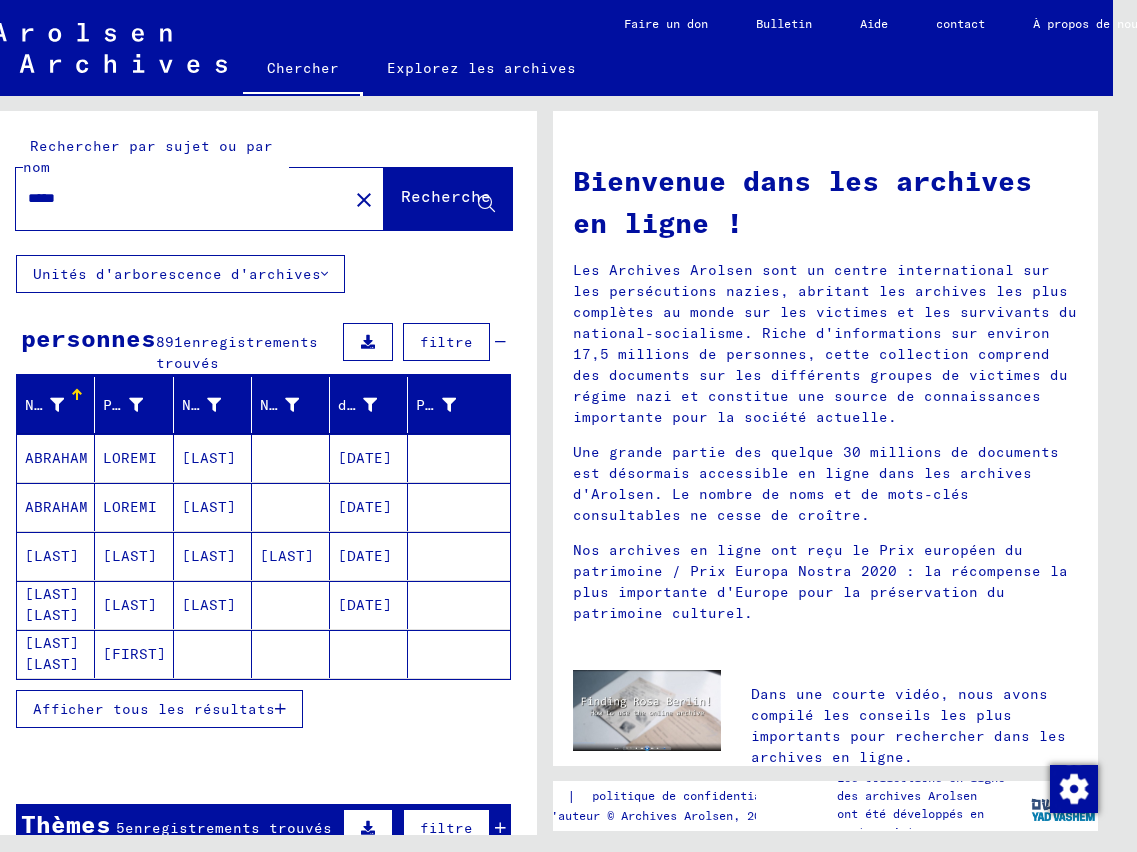 type on "*****" 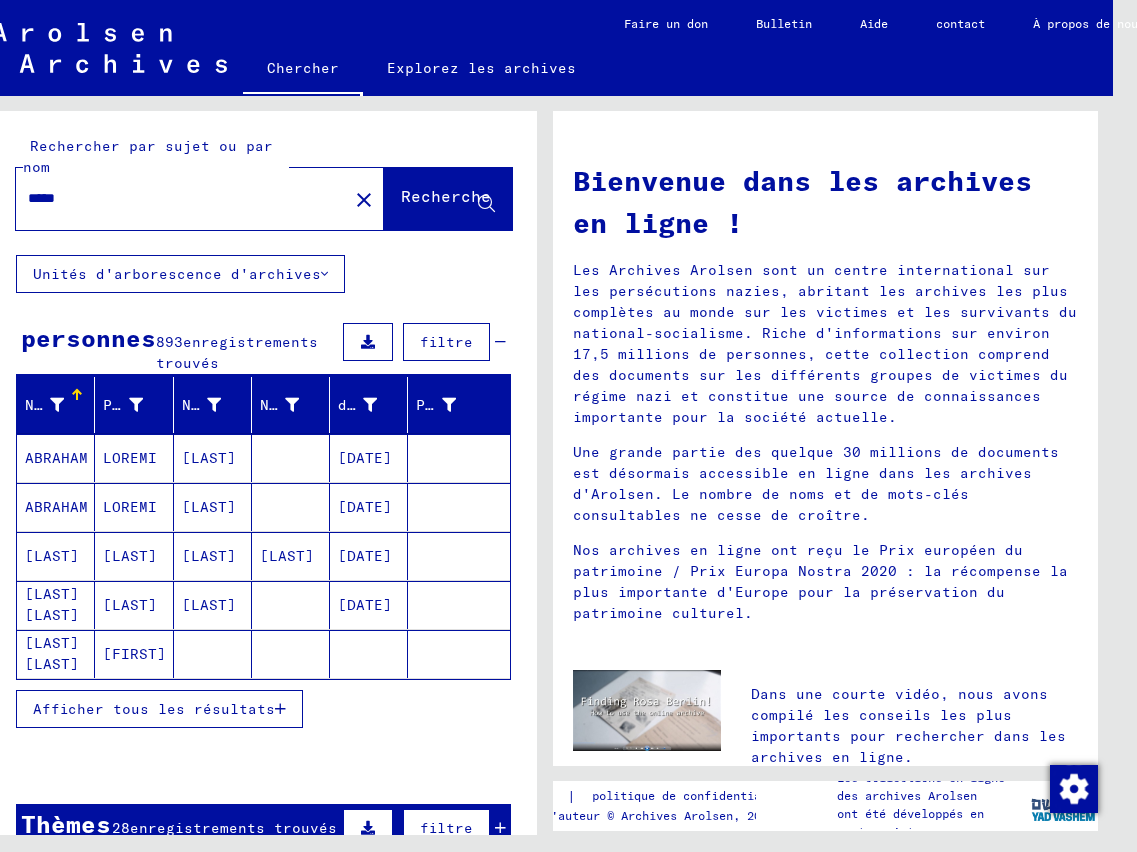 click on "Afficher tous les résultats" at bounding box center (154, 709) 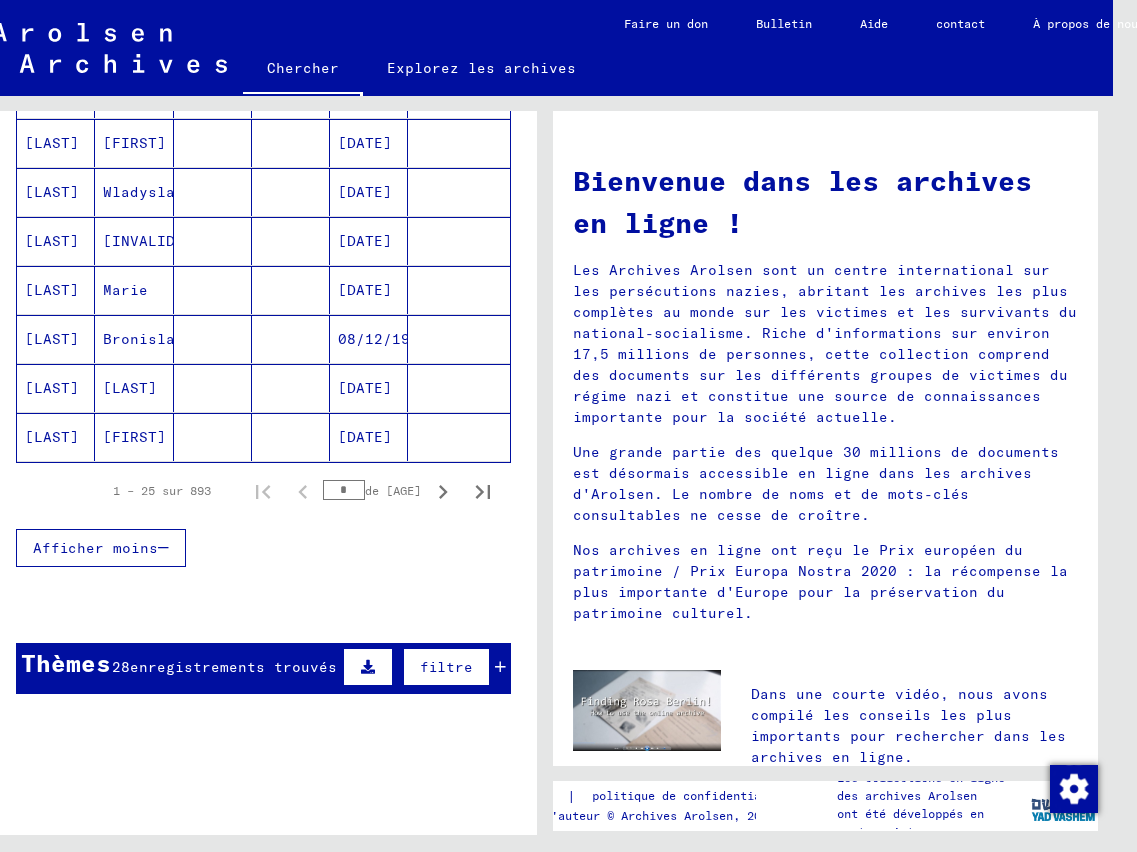 scroll, scrollTop: 1200, scrollLeft: 0, axis: vertical 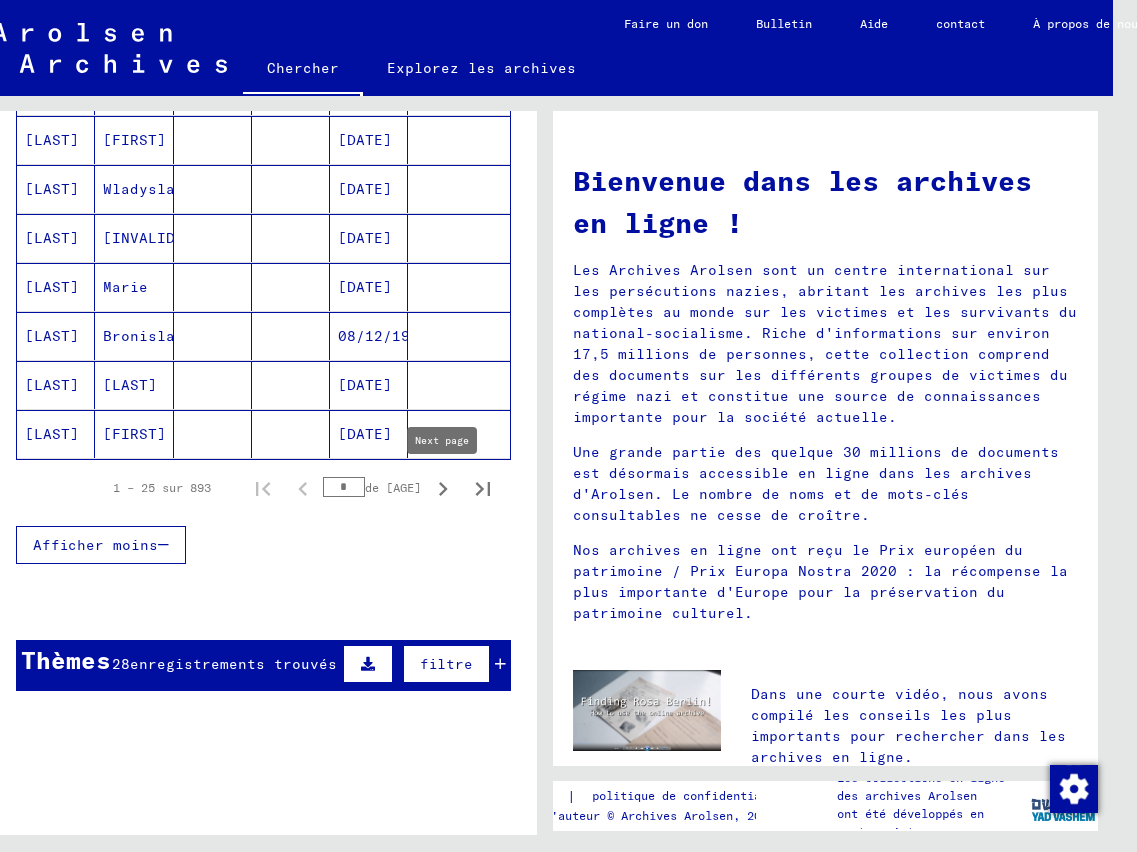 click at bounding box center (443, 489) 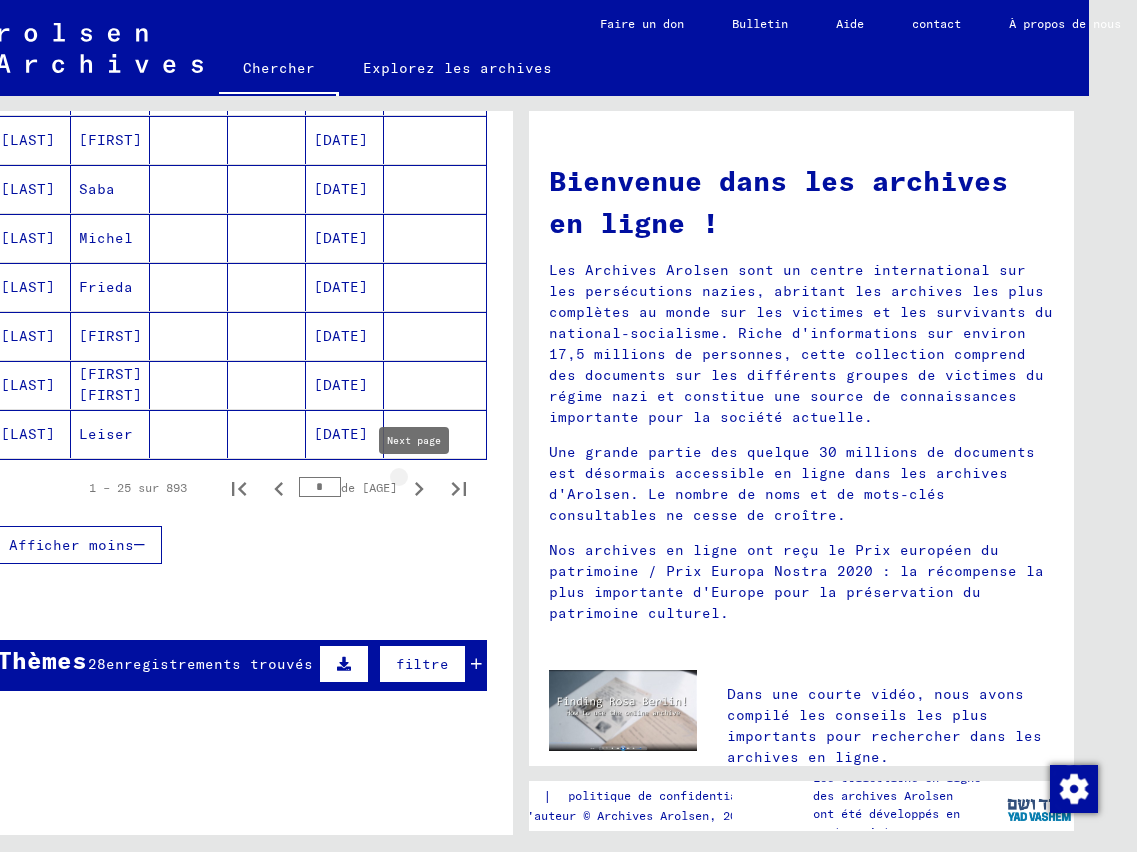 click at bounding box center (419, 489) 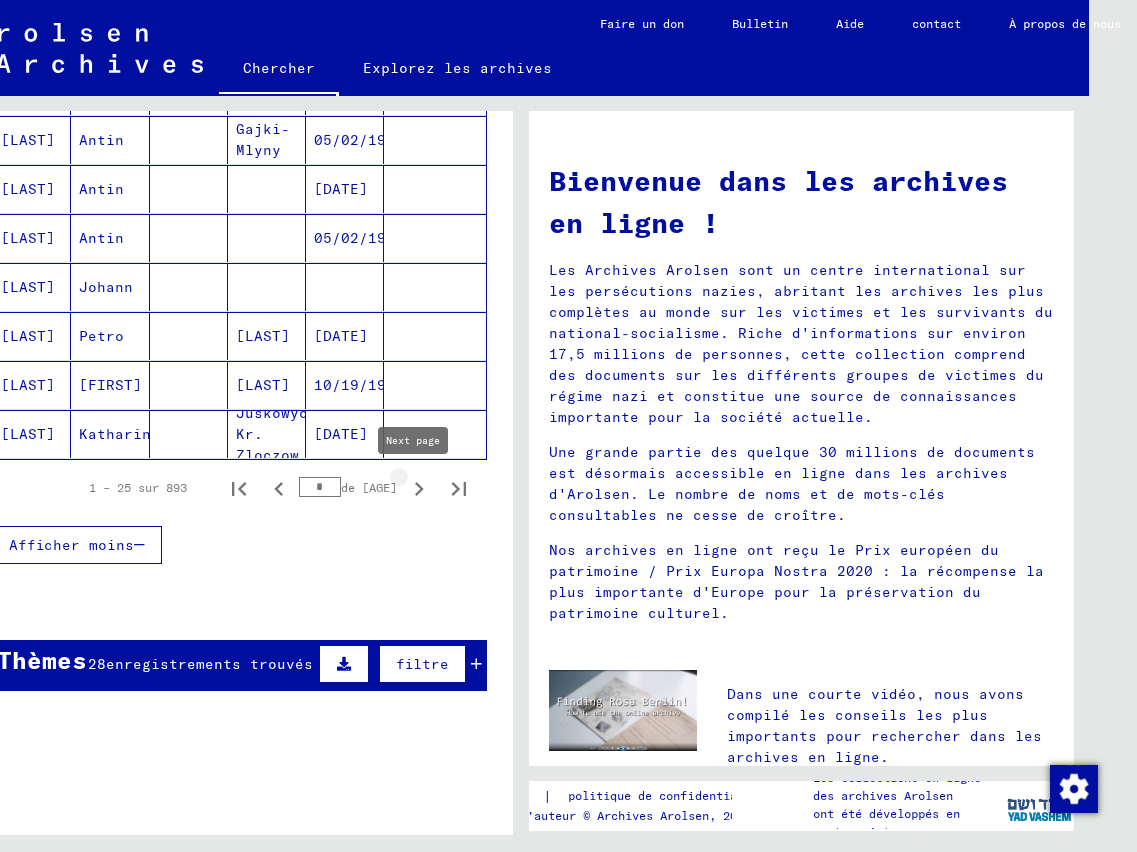 scroll, scrollTop: 0, scrollLeft: 53, axis: horizontal 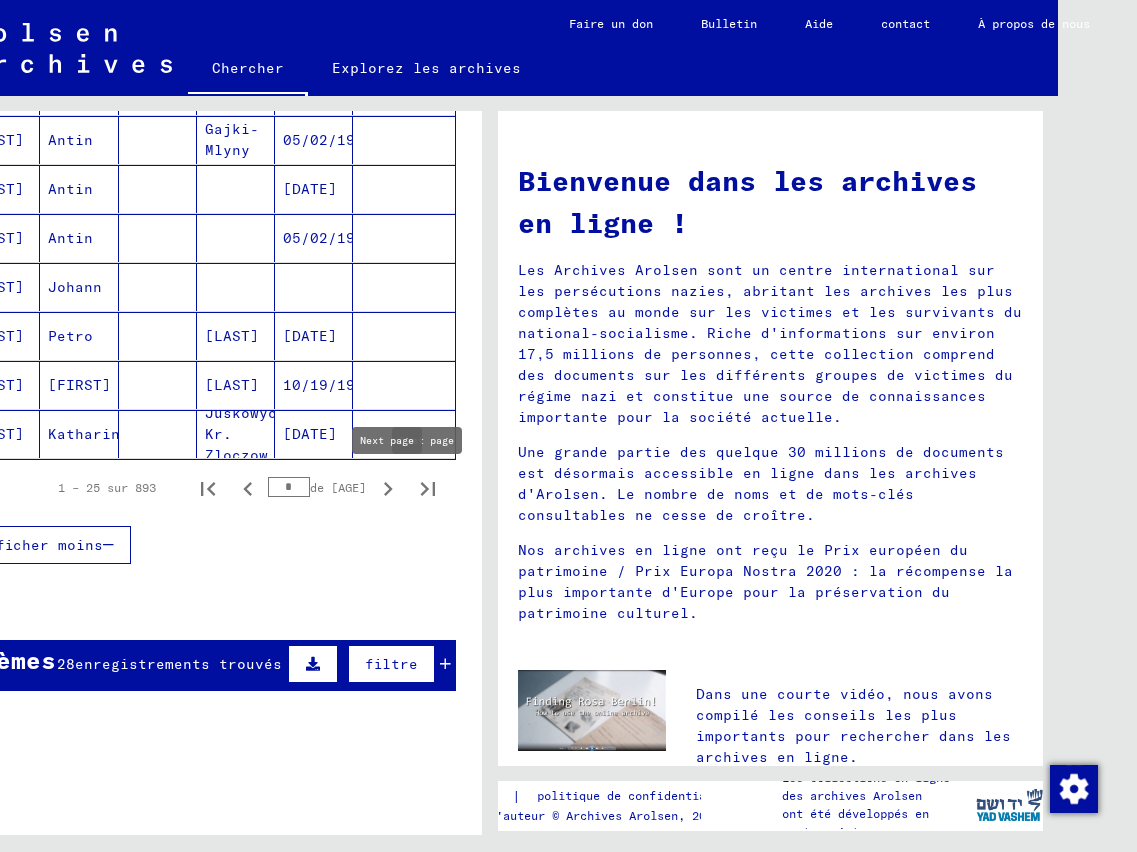 click at bounding box center (388, 489) 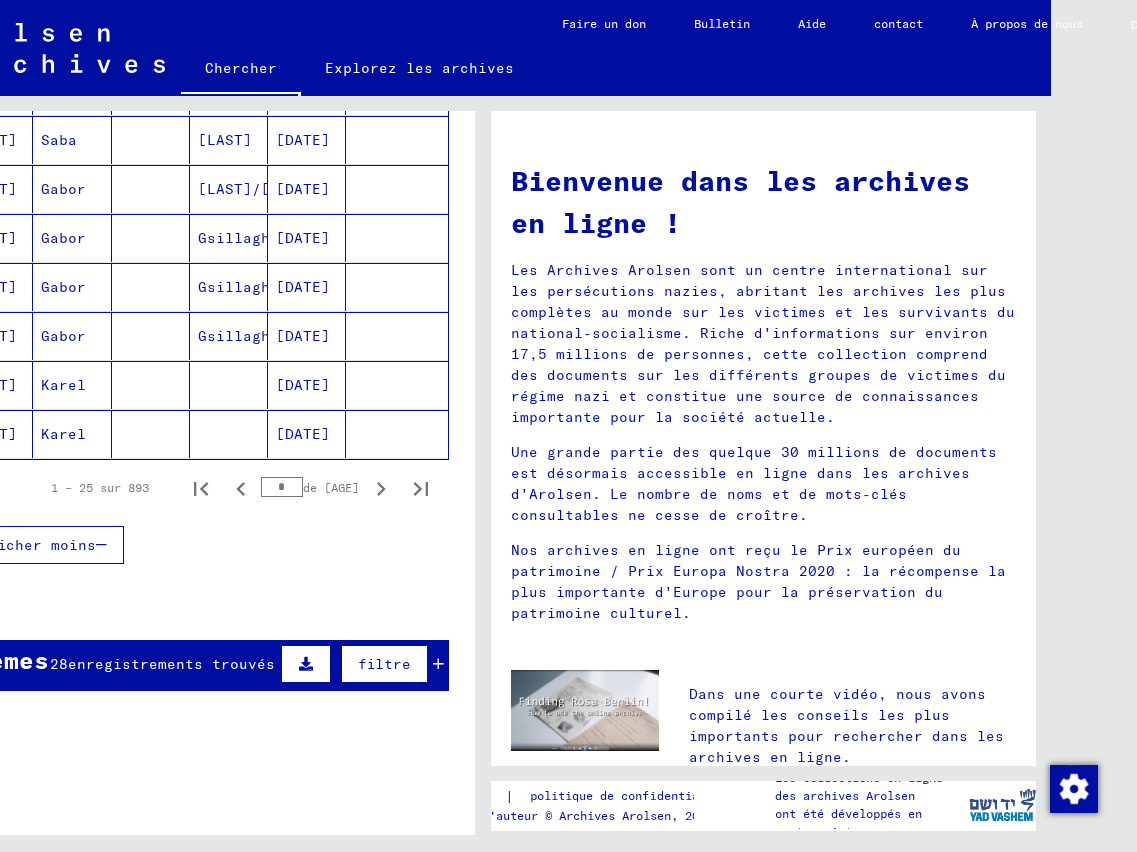 scroll, scrollTop: 0, scrollLeft: 88, axis: horizontal 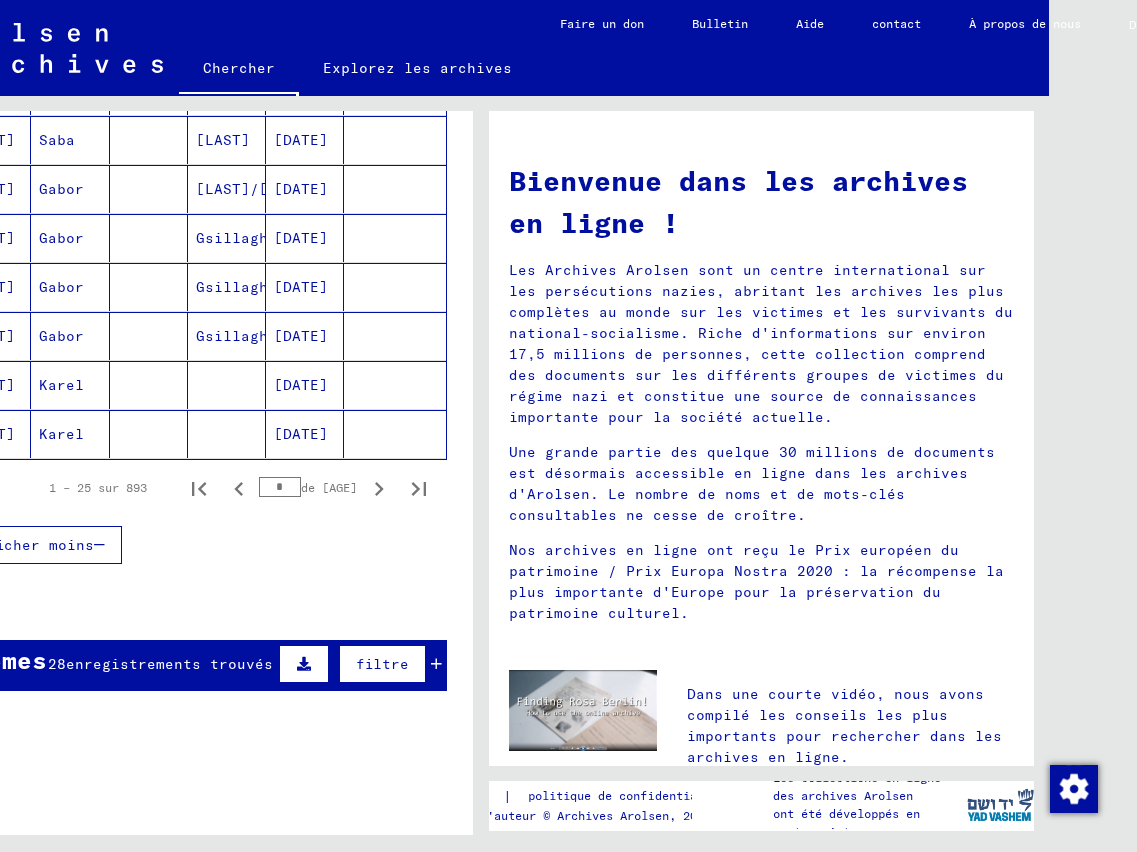type 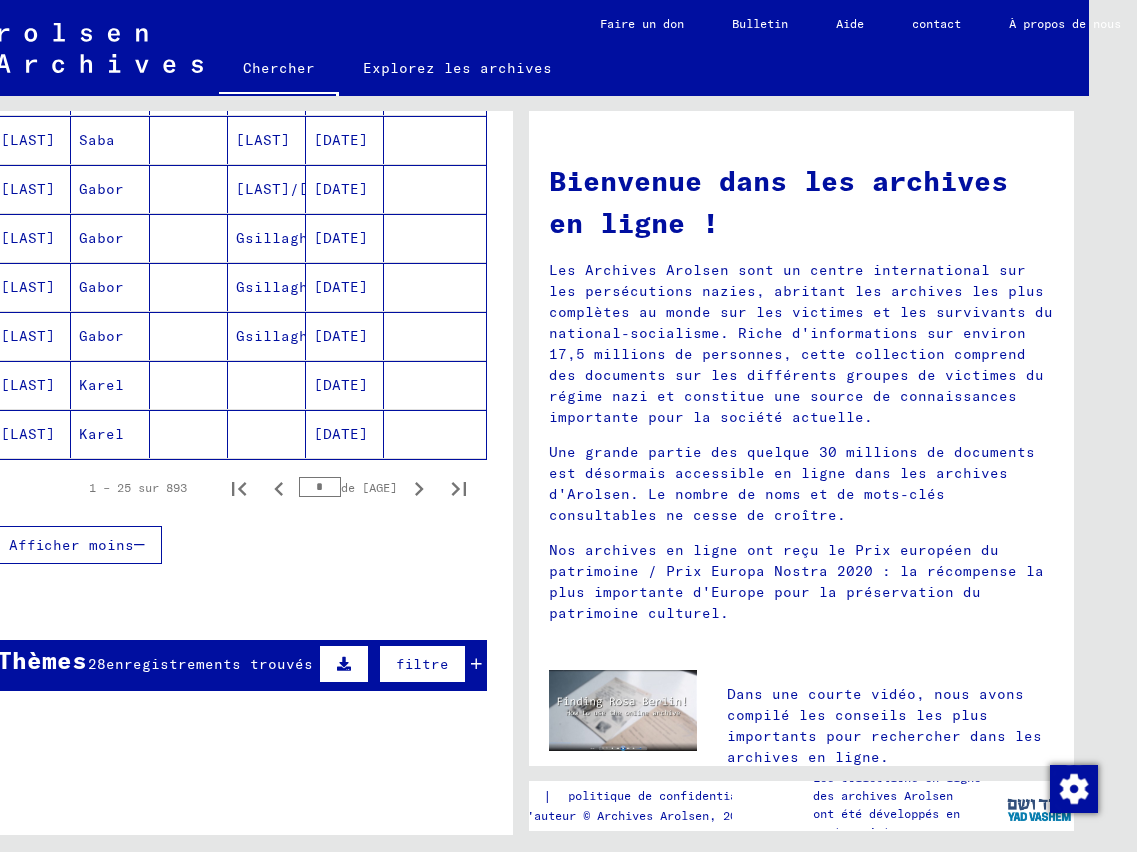 scroll, scrollTop: 0, scrollLeft: 0, axis: both 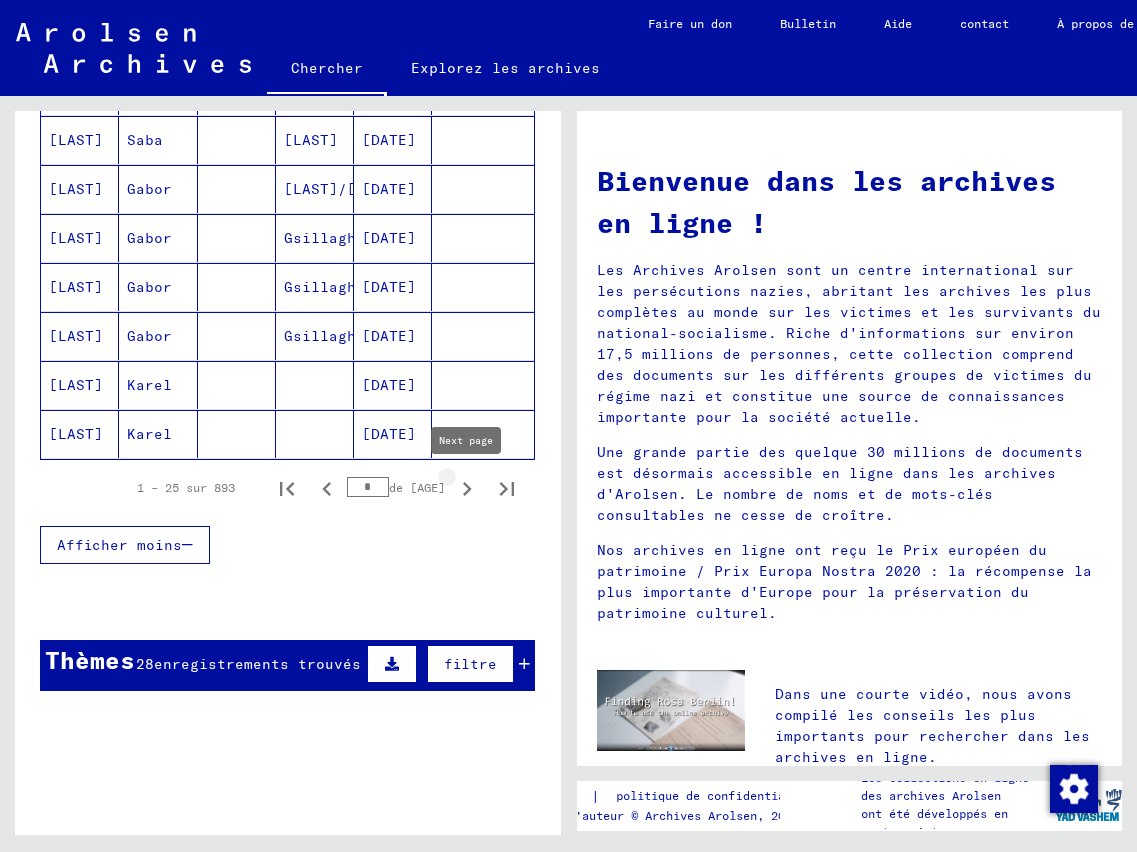 click at bounding box center (467, 489) 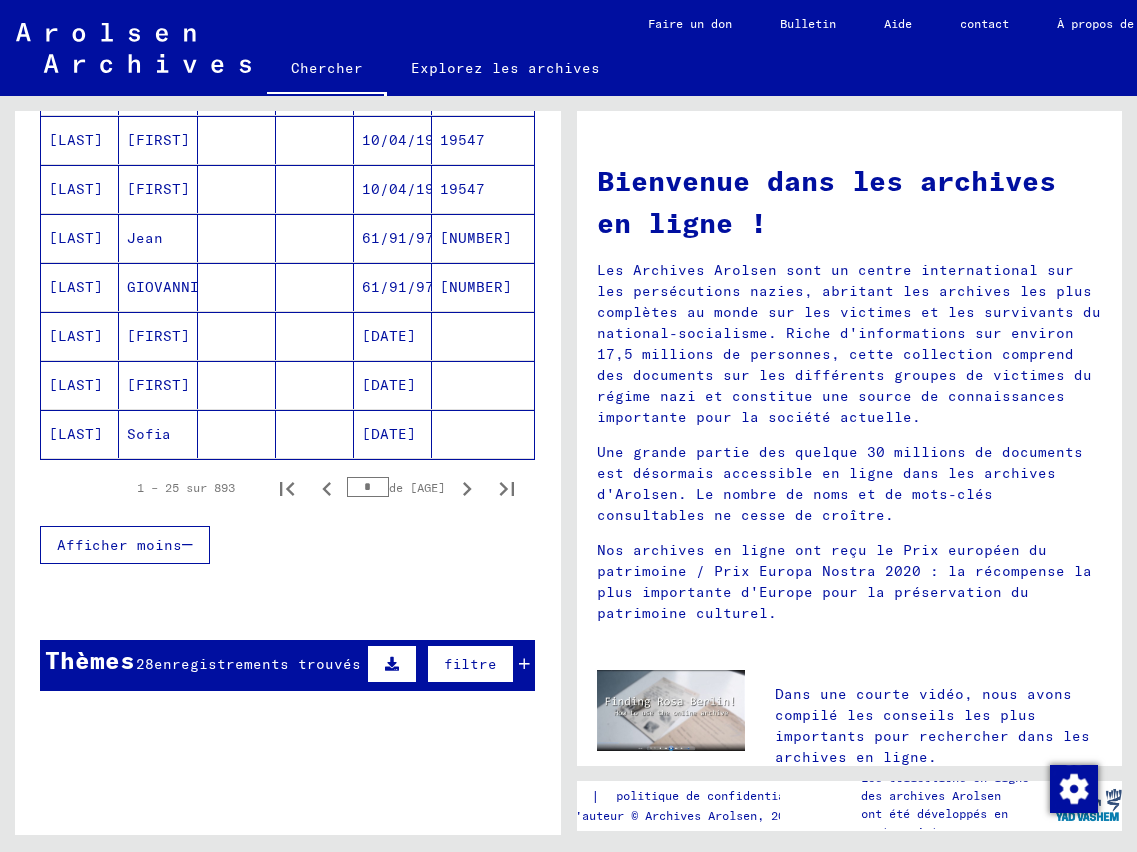 click at bounding box center [467, 489] 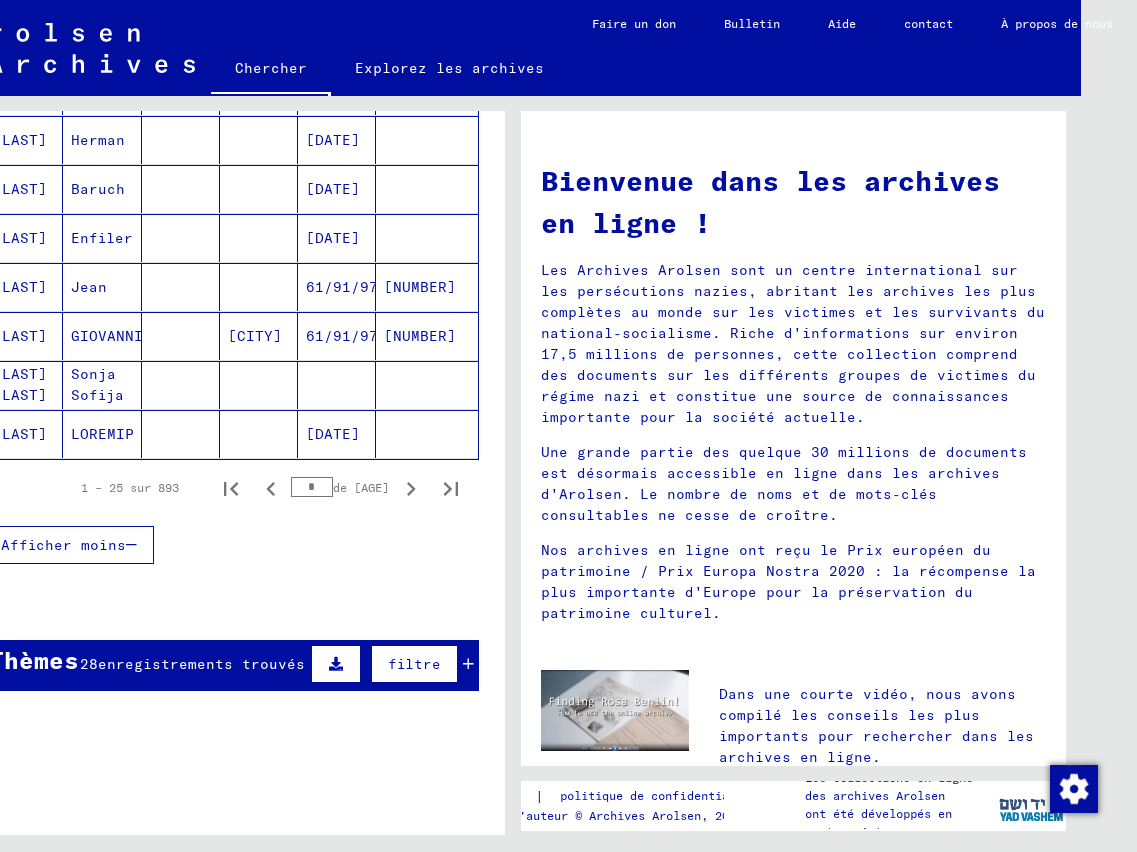 scroll, scrollTop: 0, scrollLeft: 71, axis: horizontal 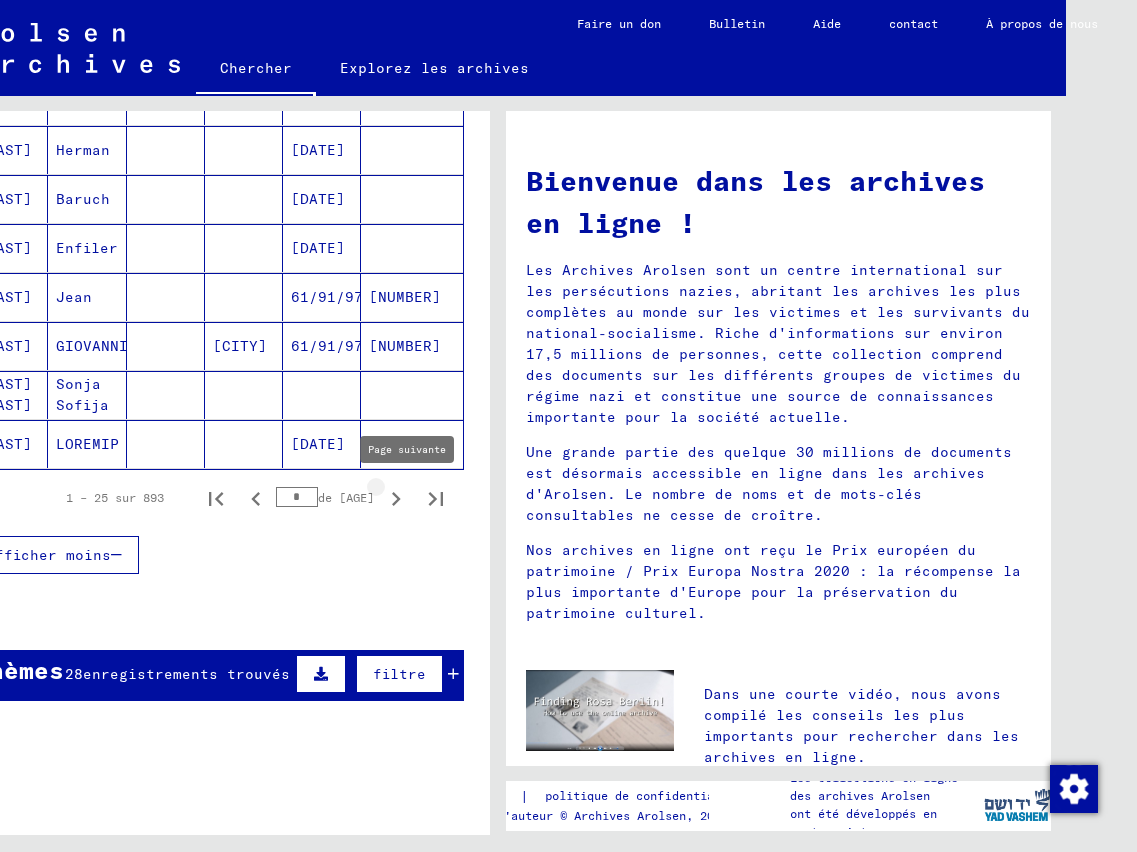 click at bounding box center (396, 499) 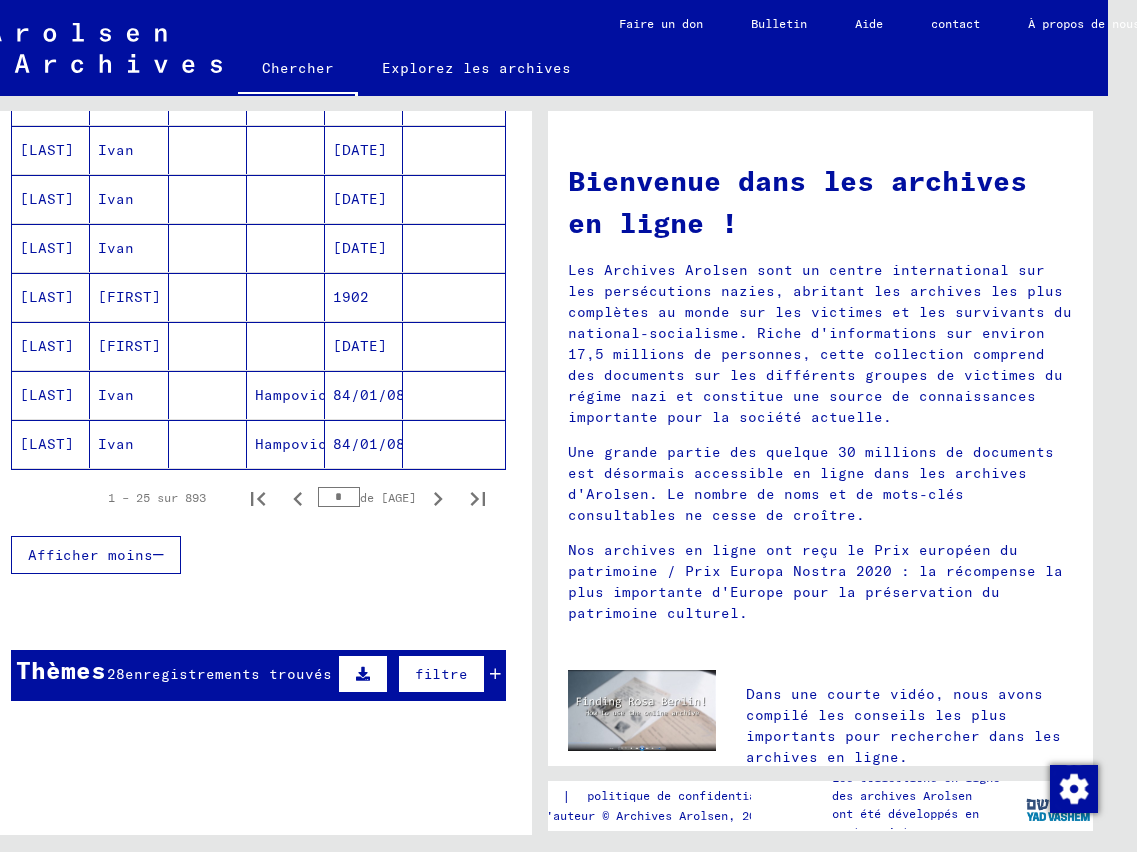 scroll, scrollTop: 0, scrollLeft: 54, axis: horizontal 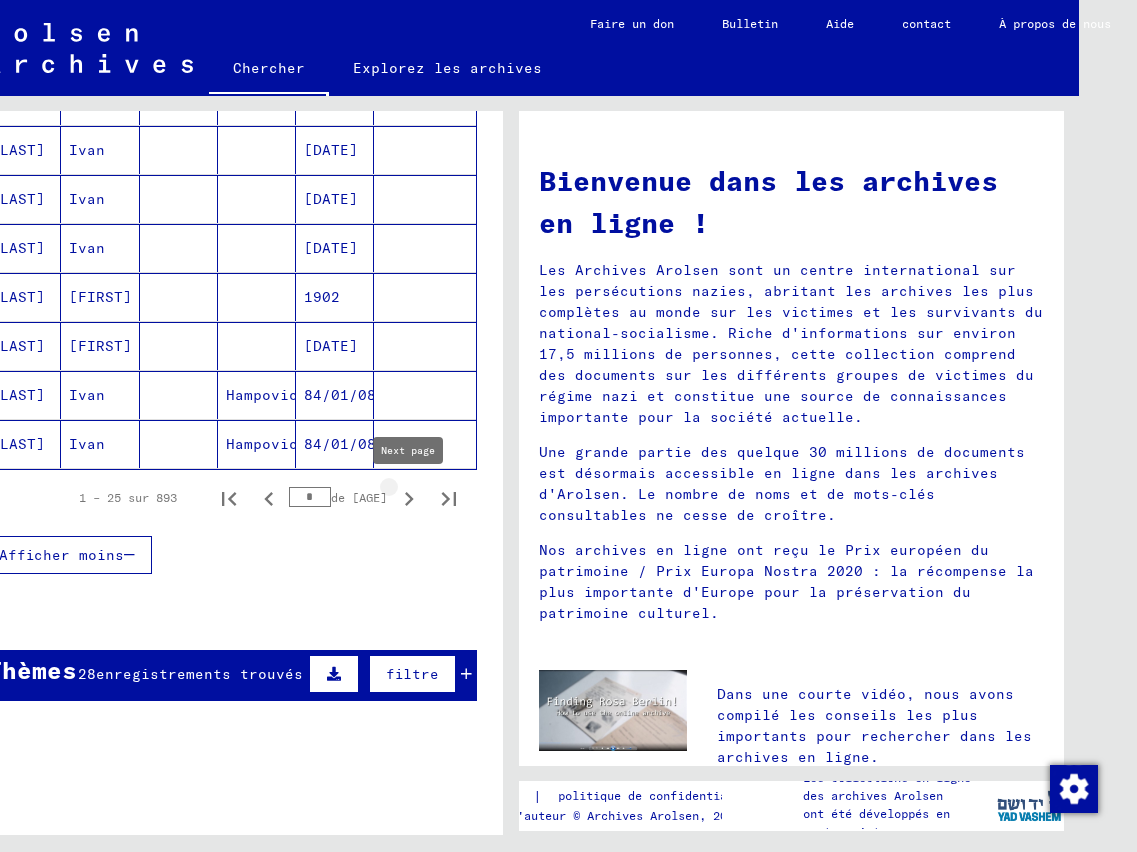 click at bounding box center [409, 499] 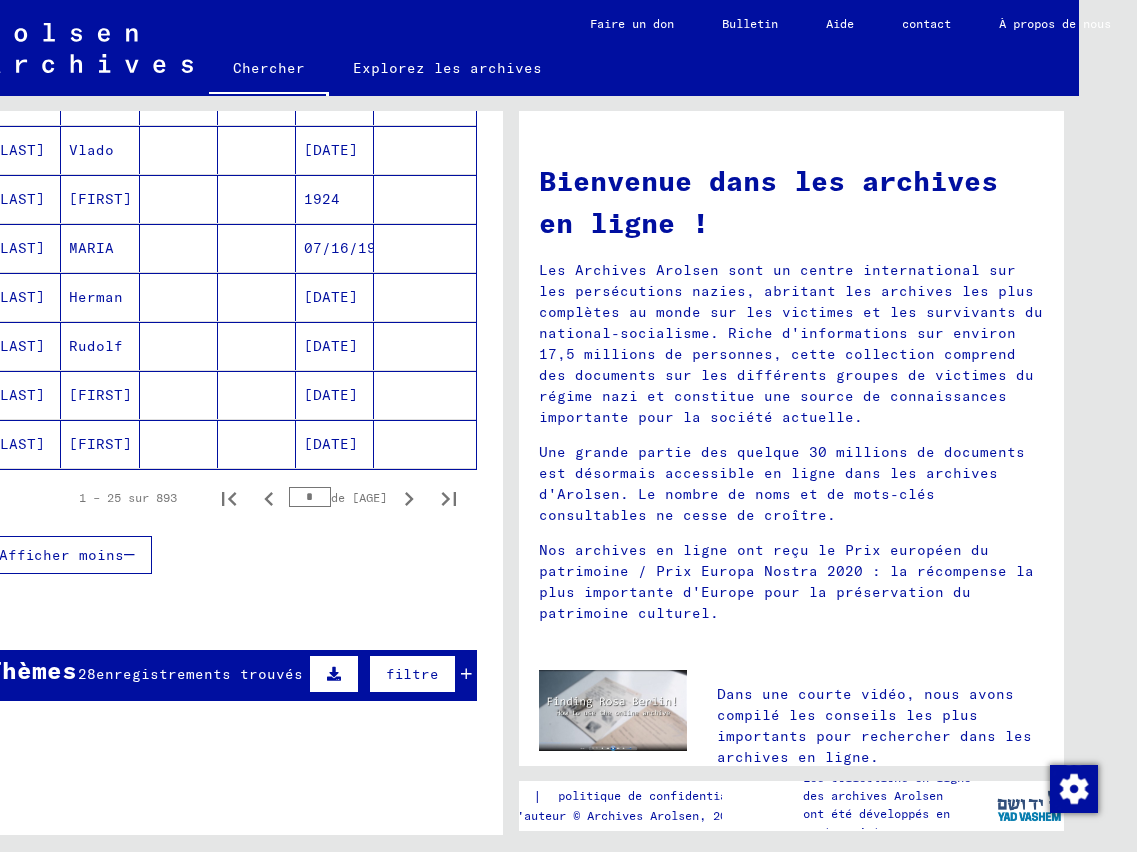 scroll, scrollTop: 0, scrollLeft: 55, axis: horizontal 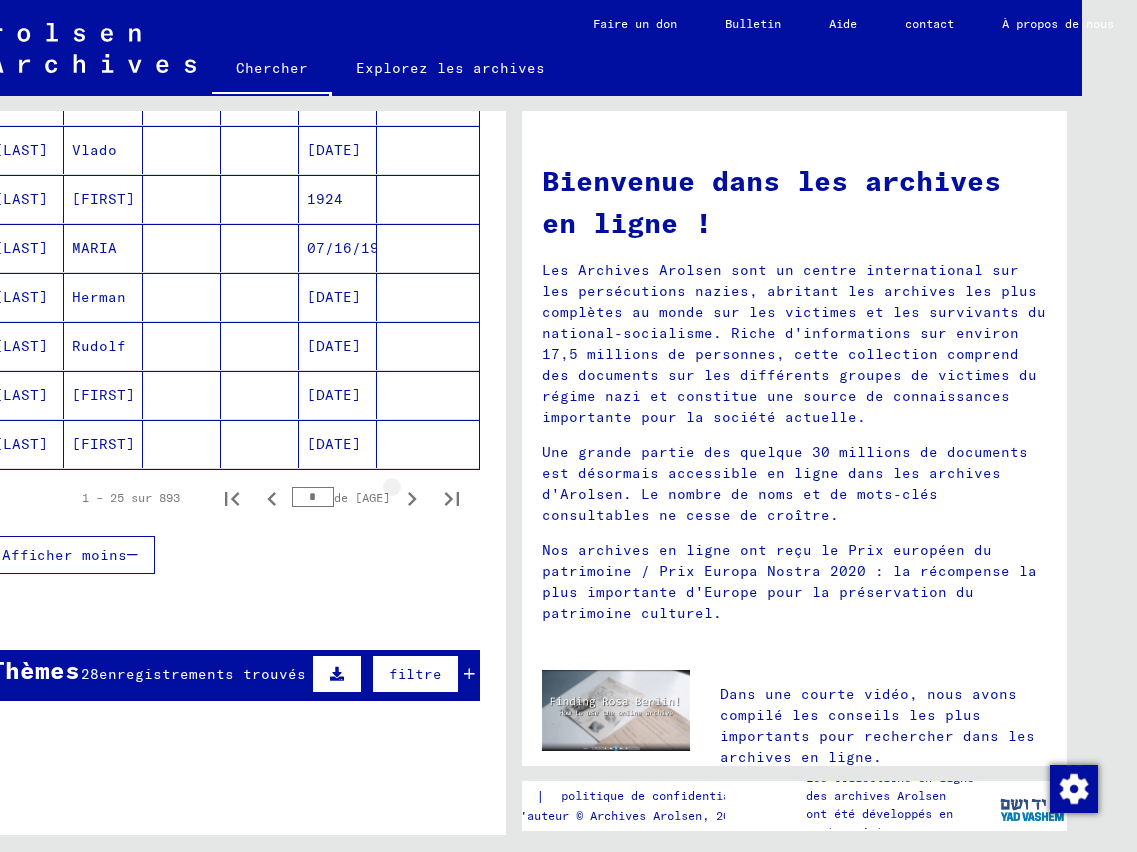 click at bounding box center [412, 499] 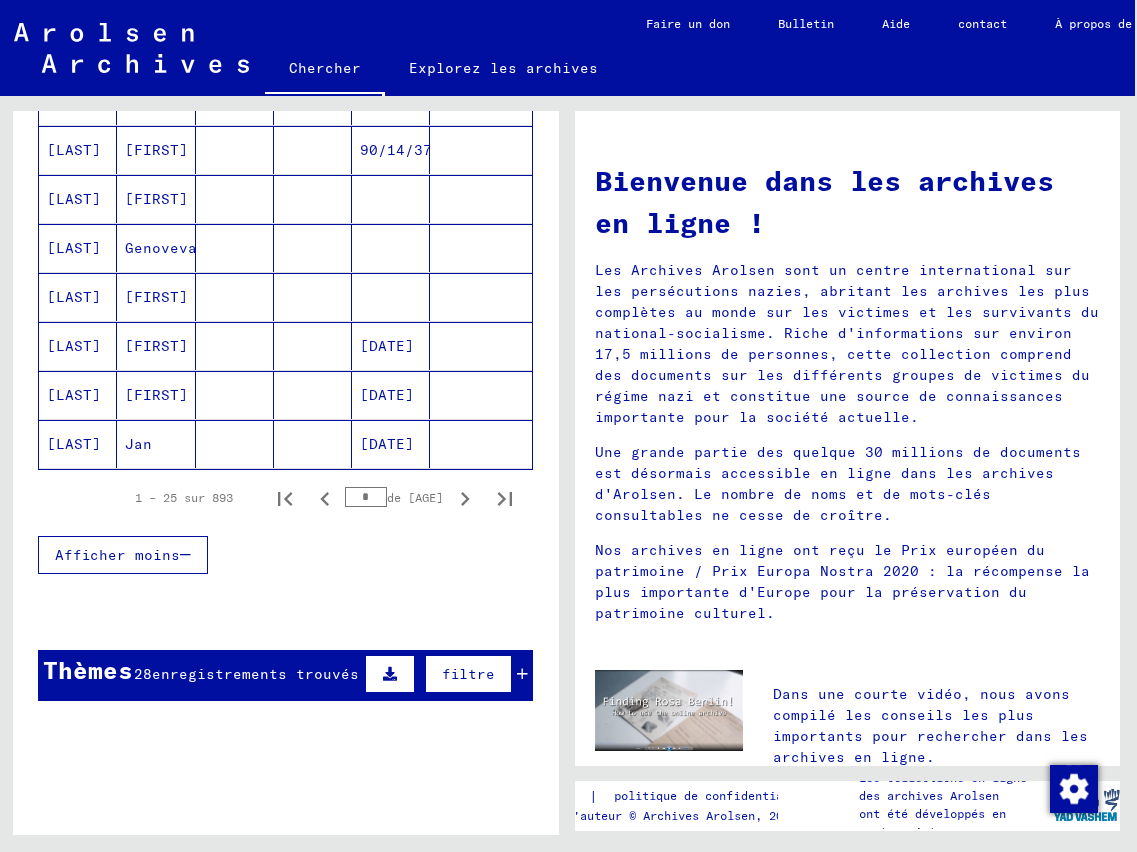 scroll, scrollTop: 0, scrollLeft: 0, axis: both 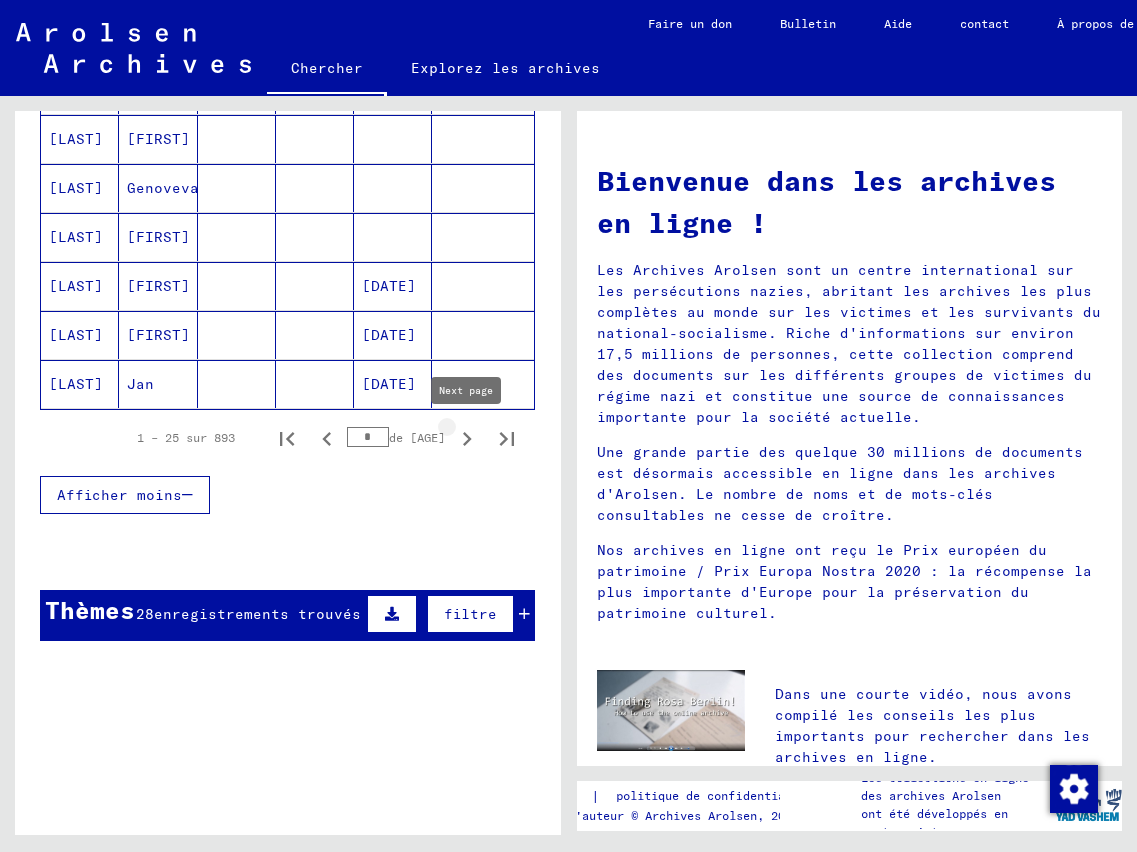 click at bounding box center [467, 439] 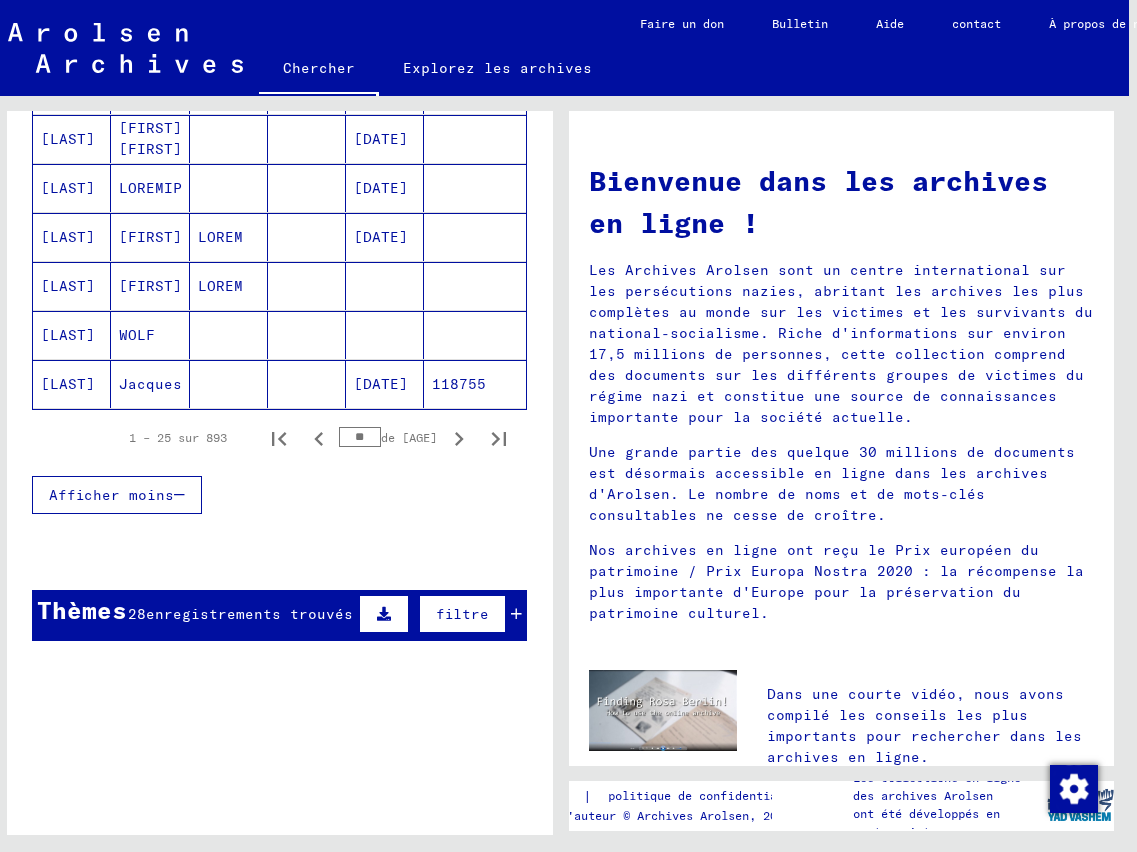 scroll, scrollTop: 0, scrollLeft: 0, axis: both 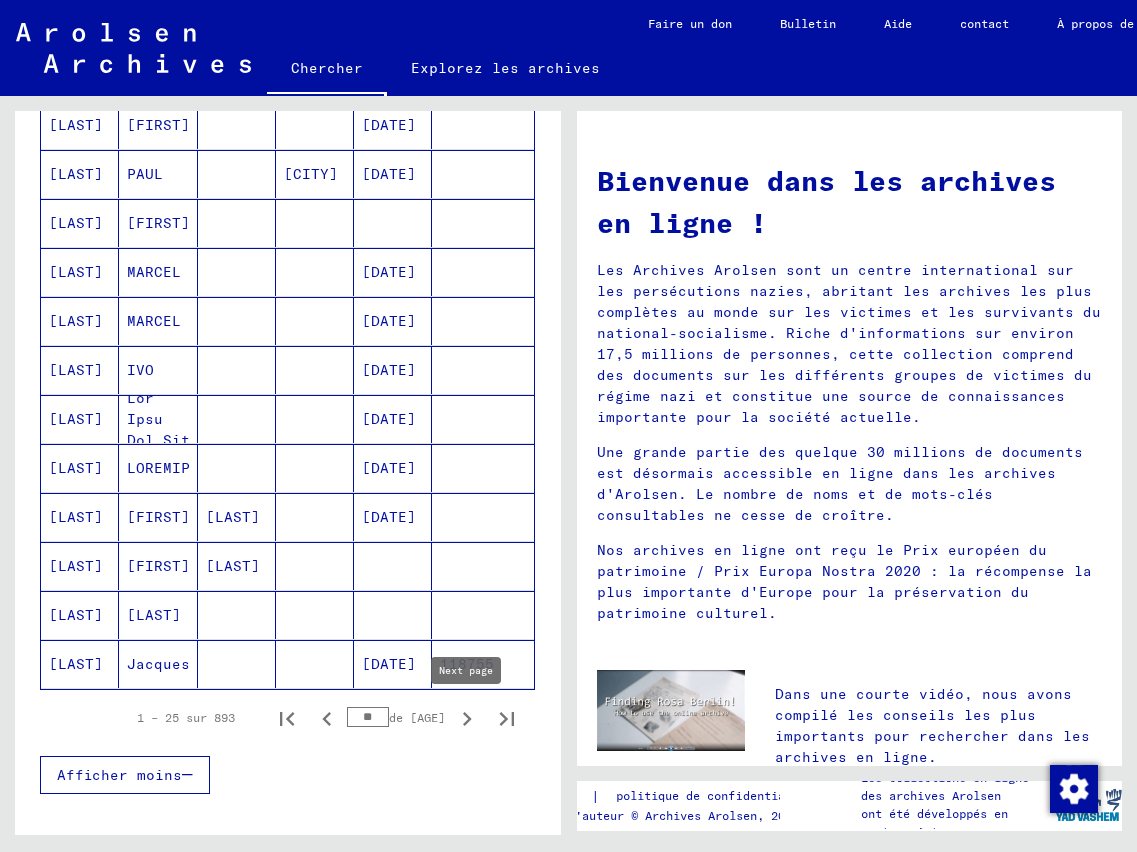 click at bounding box center (467, 719) 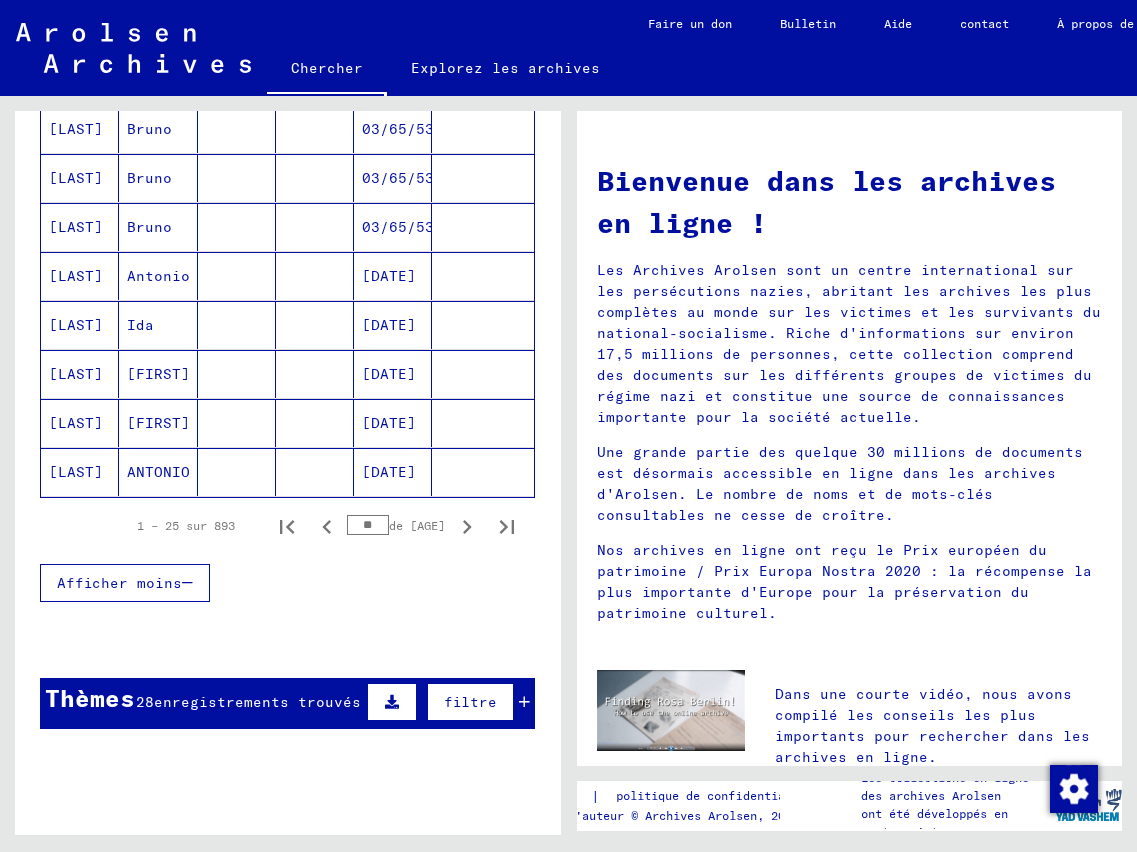 scroll, scrollTop: 1210, scrollLeft: 0, axis: vertical 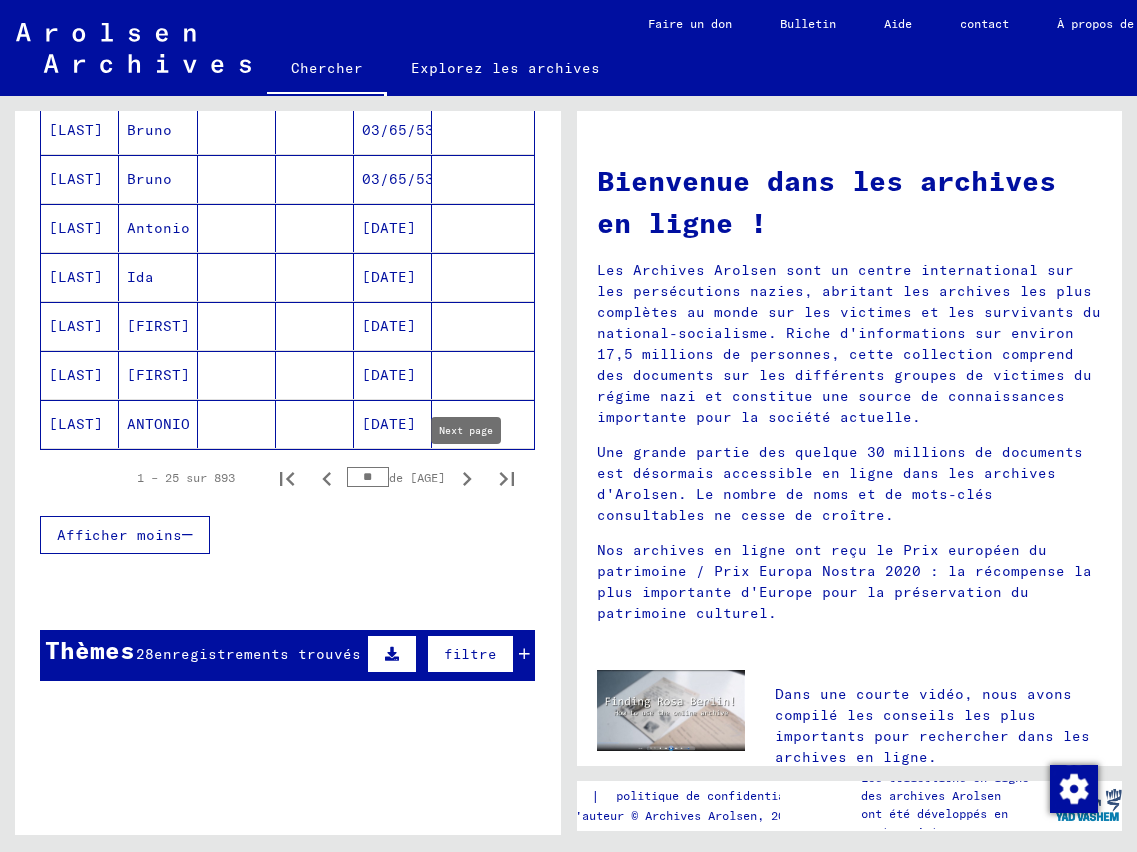 click at bounding box center (467, 479) 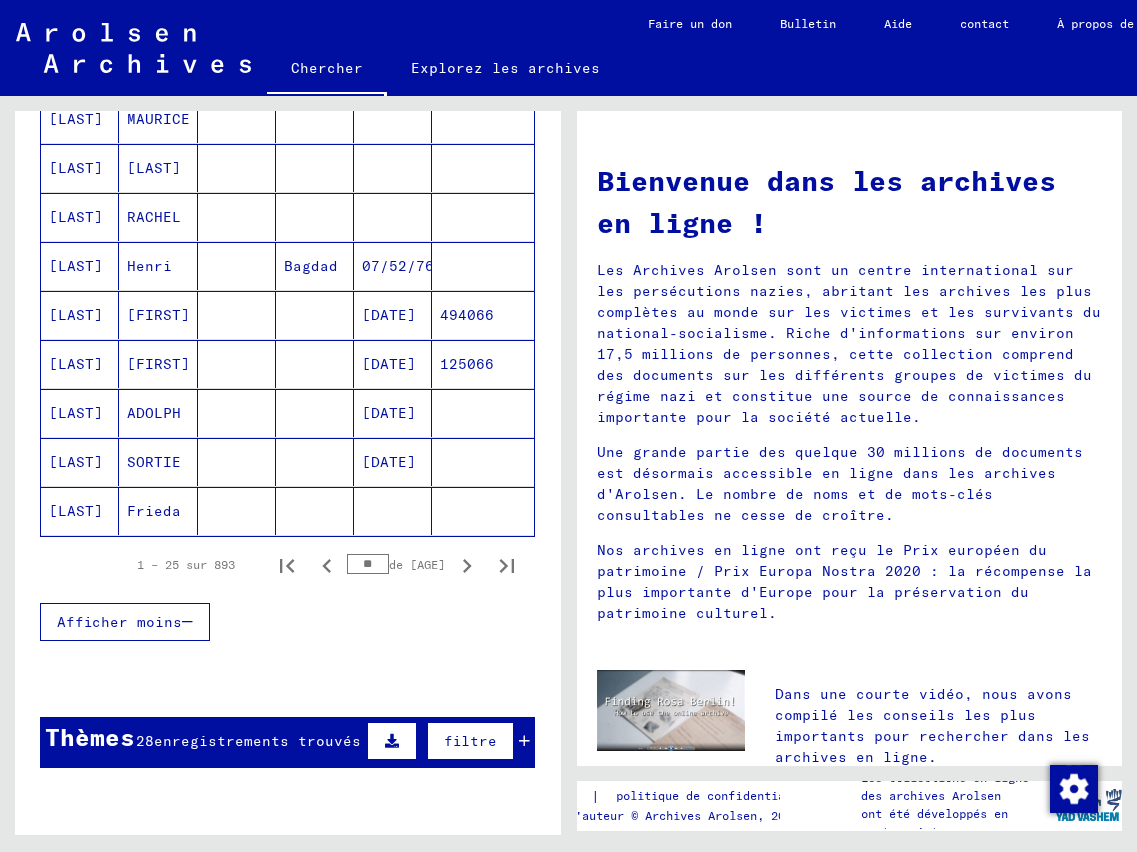 scroll, scrollTop: 1130, scrollLeft: 0, axis: vertical 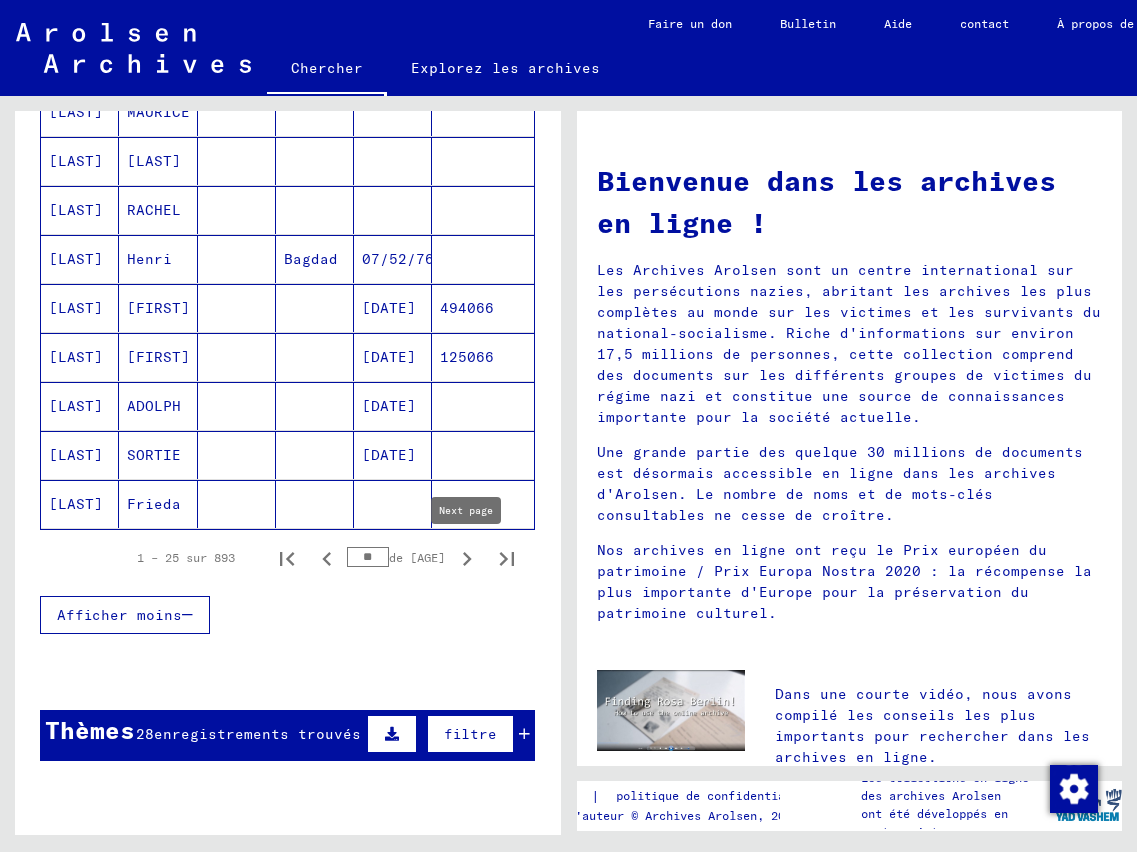 click at bounding box center (467, 559) 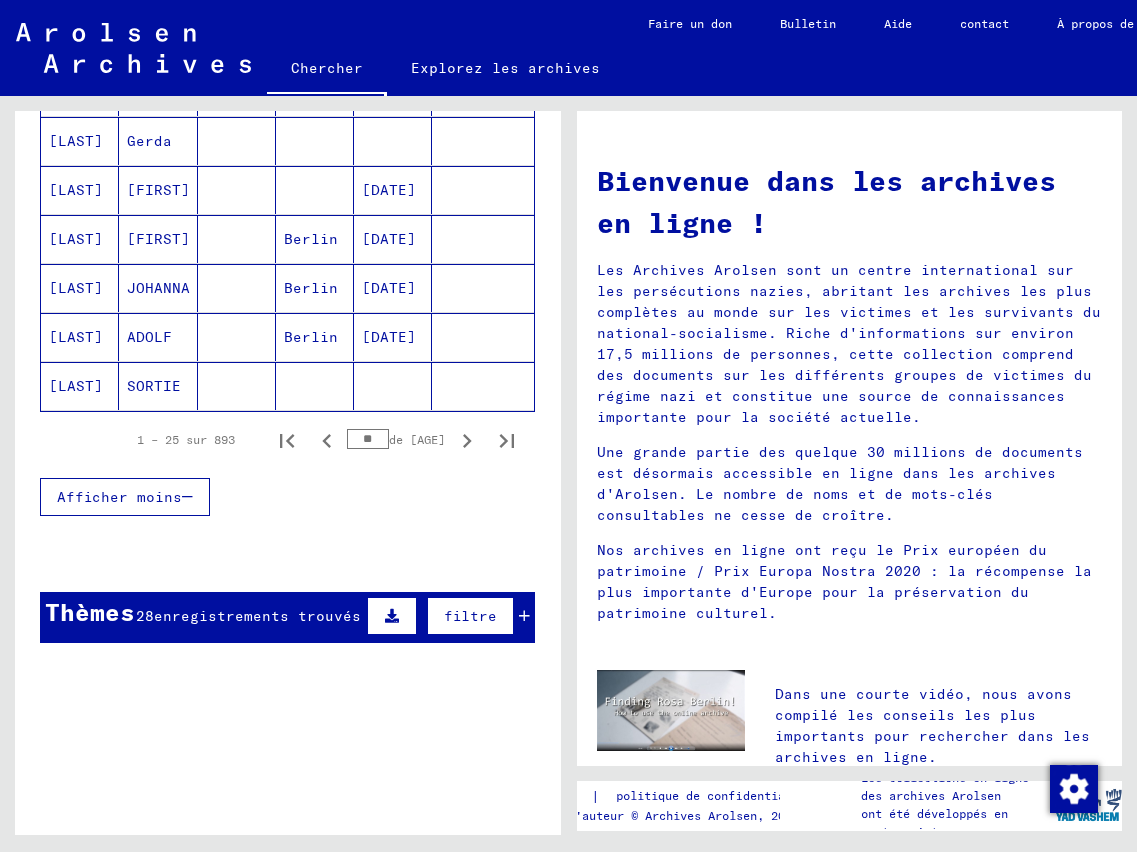 scroll, scrollTop: 1250, scrollLeft: 0, axis: vertical 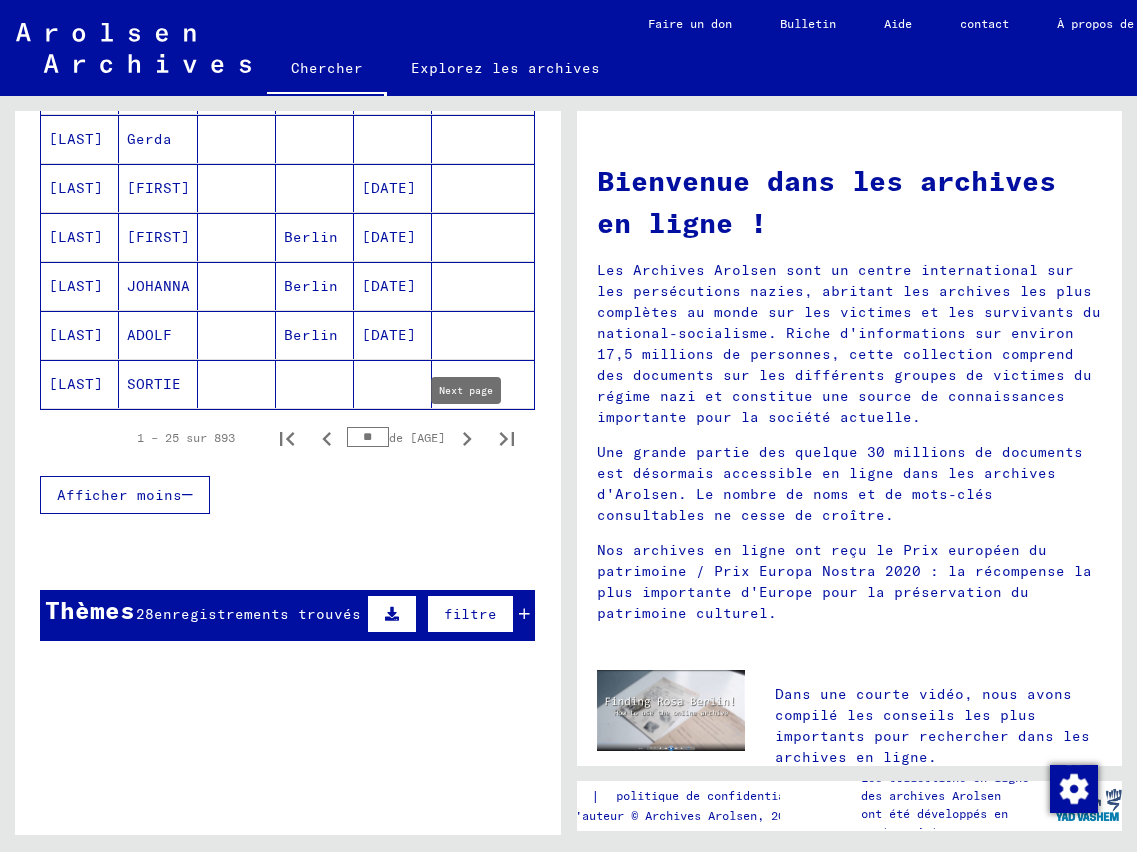 click at bounding box center (467, 439) 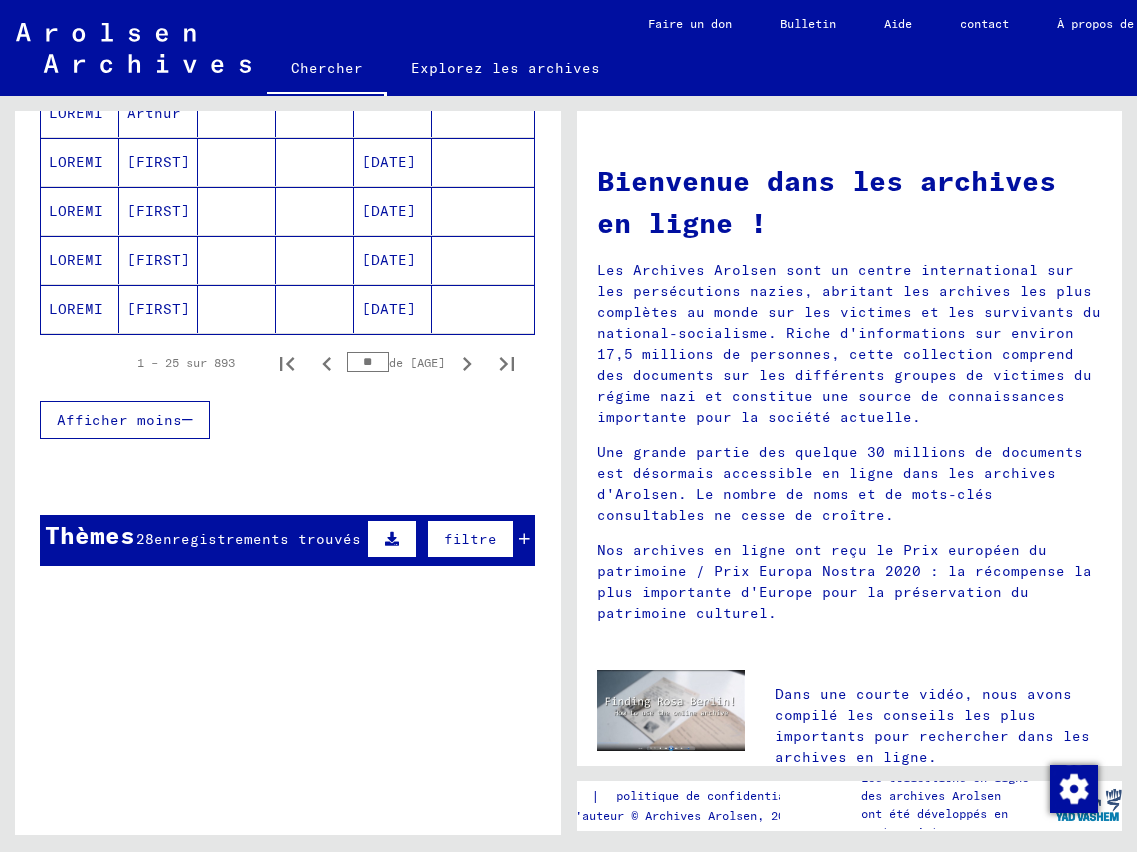 scroll, scrollTop: 1330, scrollLeft: 0, axis: vertical 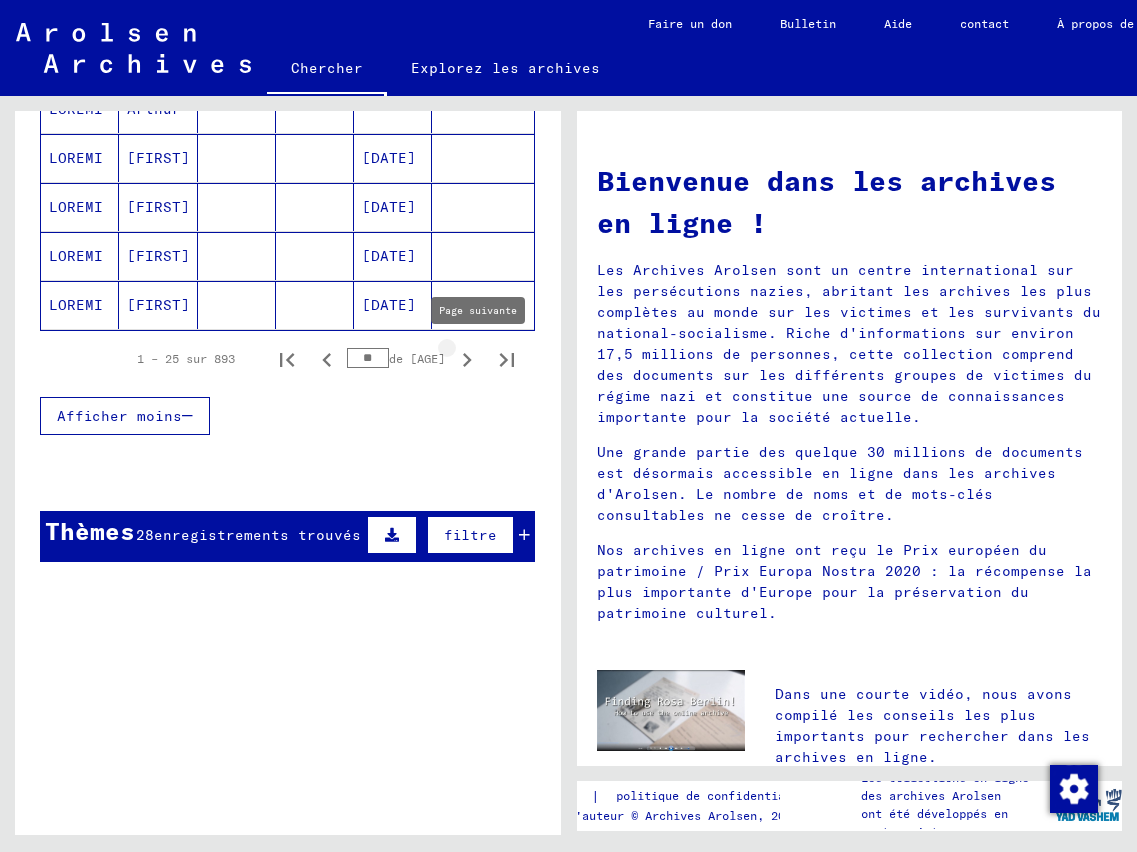 click at bounding box center (467, 360) 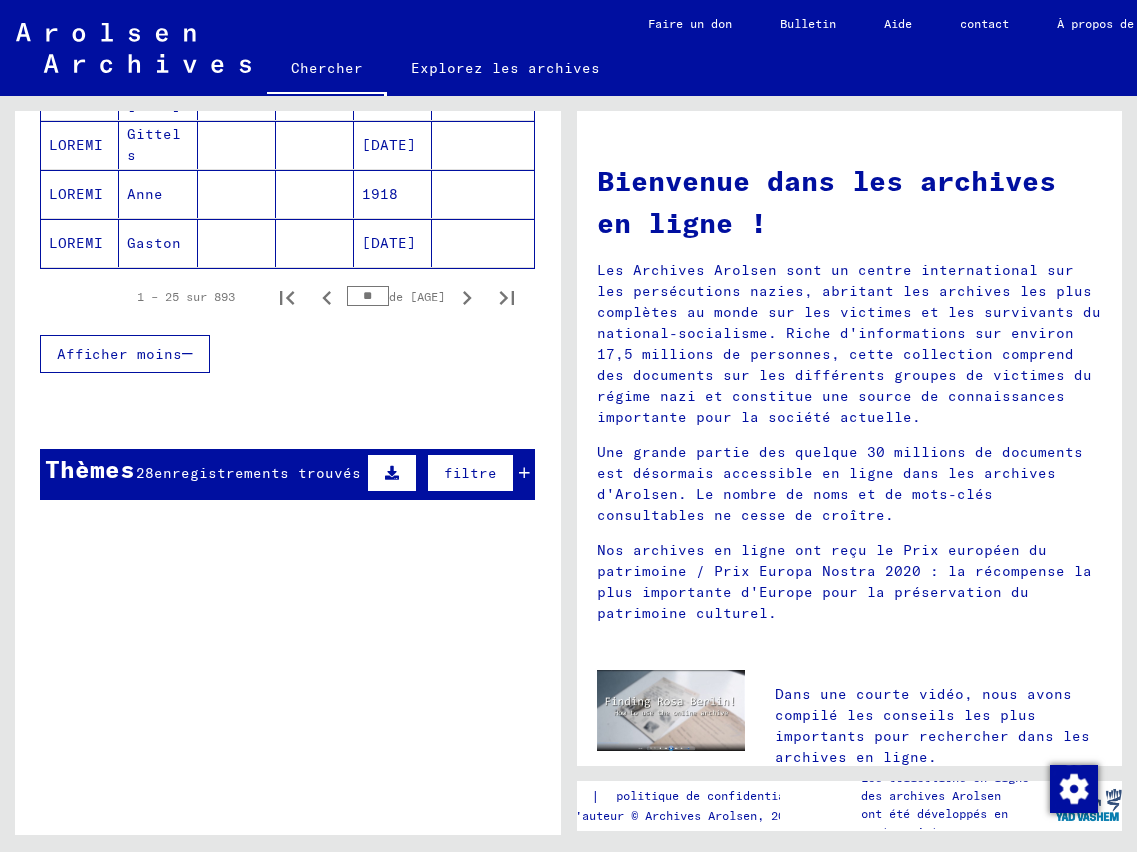 scroll, scrollTop: 1436, scrollLeft: 0, axis: vertical 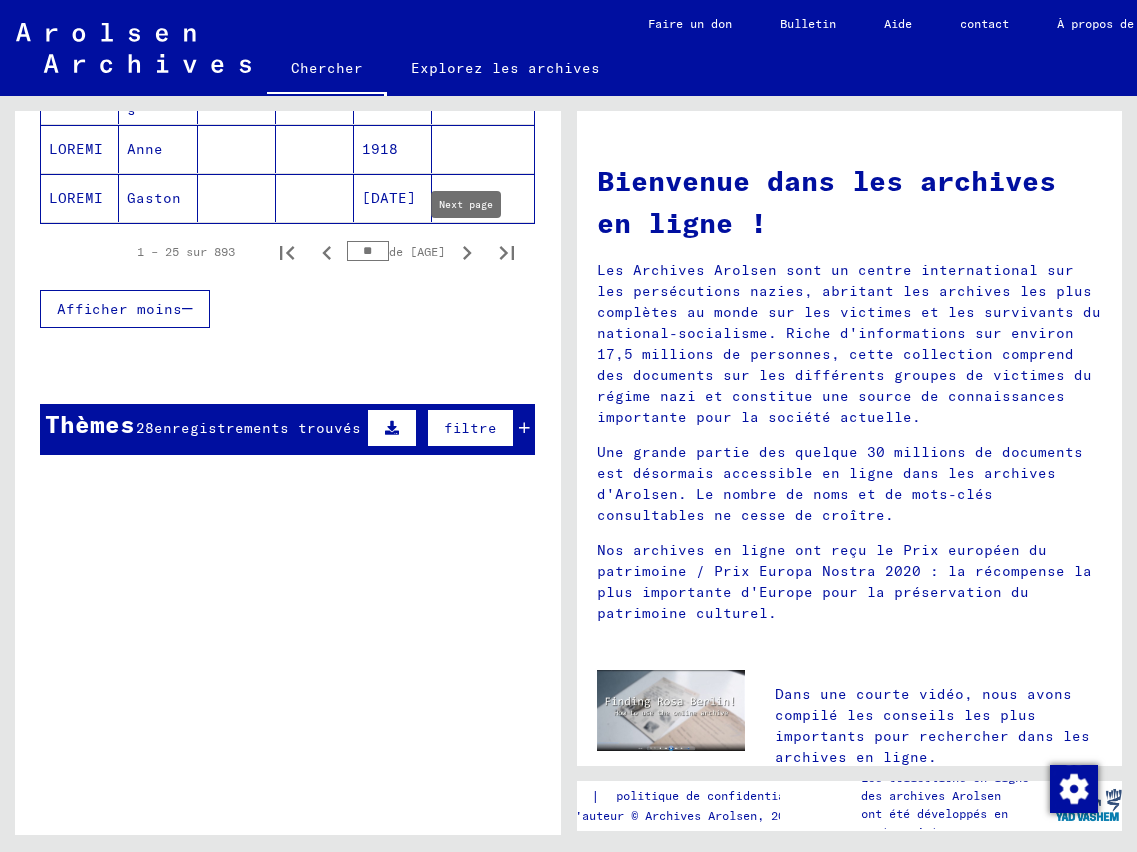 click at bounding box center (467, 253) 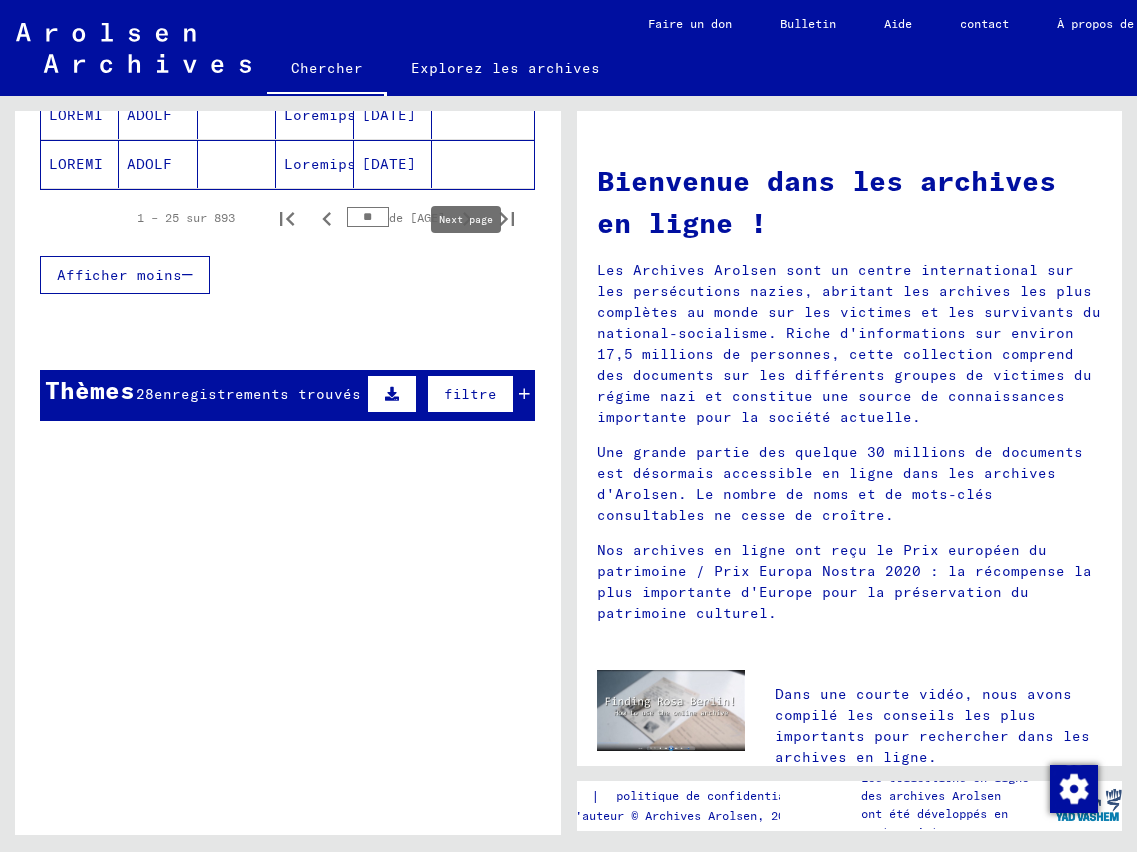 scroll, scrollTop: 1517, scrollLeft: 0, axis: vertical 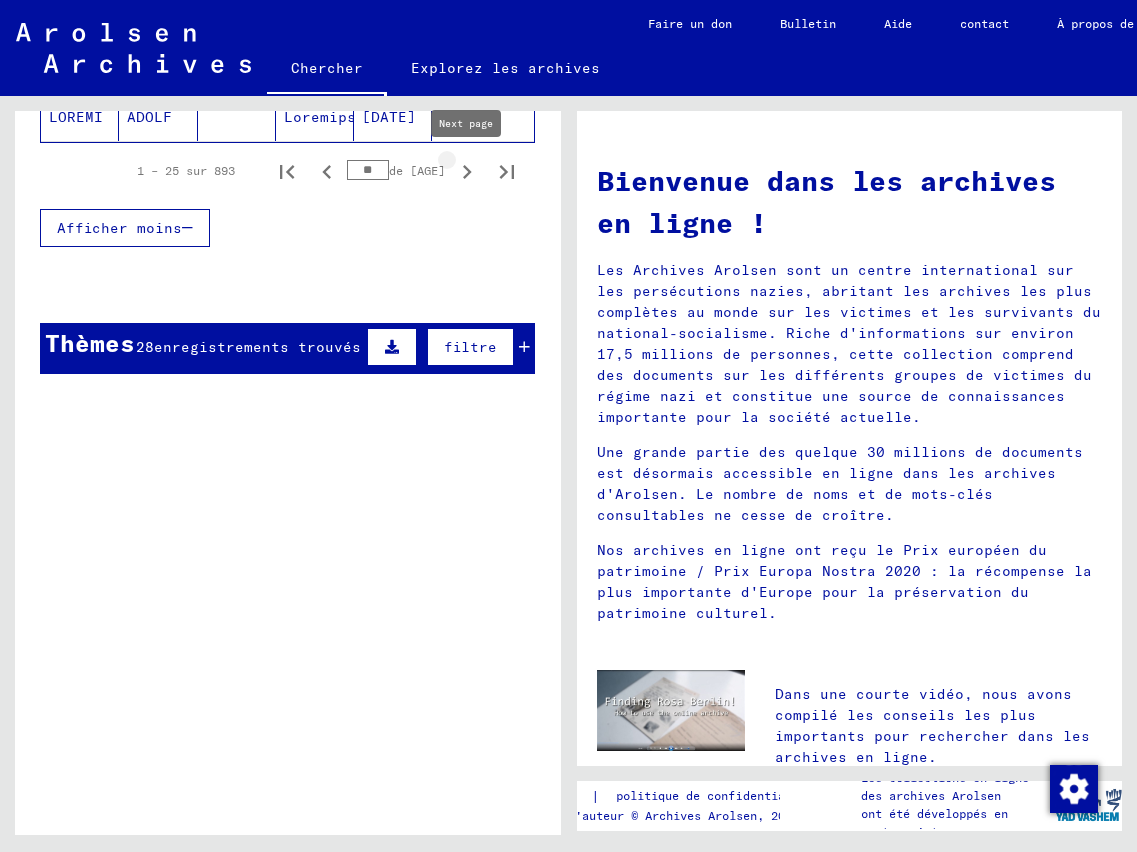 click at bounding box center (467, 172) 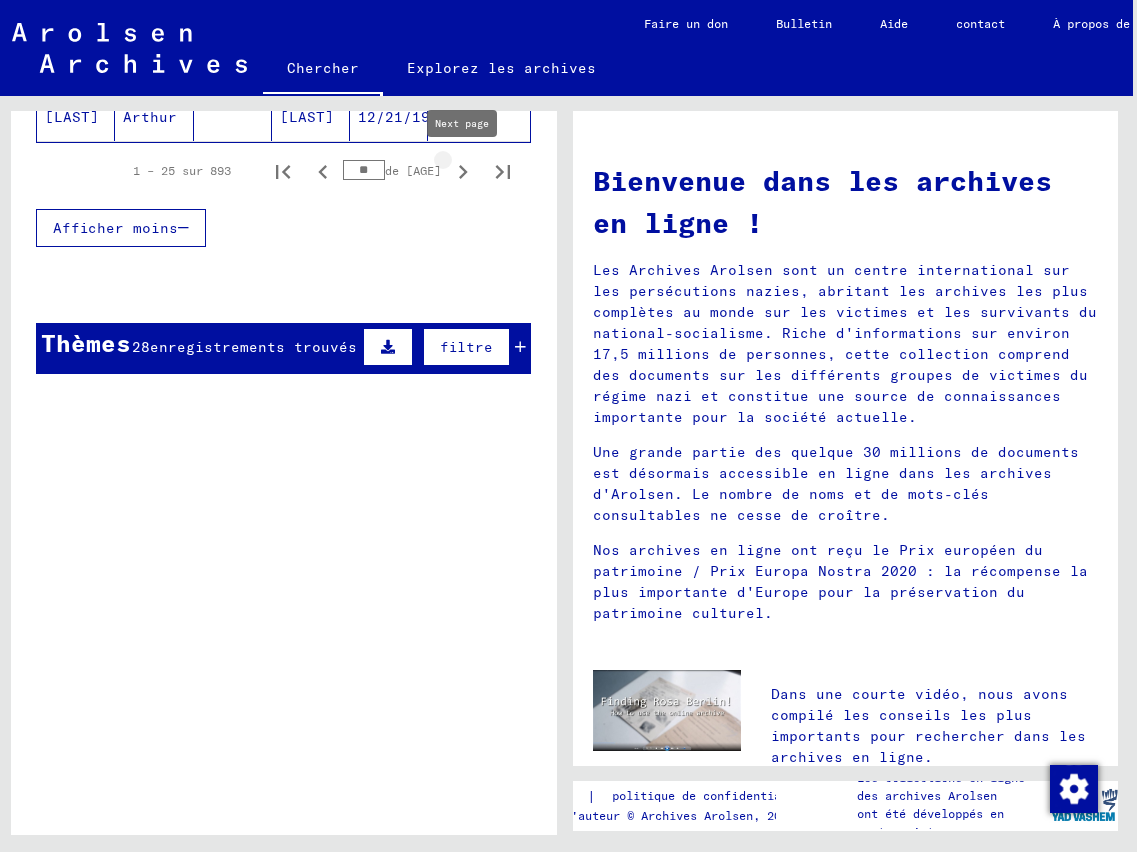 scroll, scrollTop: 0, scrollLeft: 0, axis: both 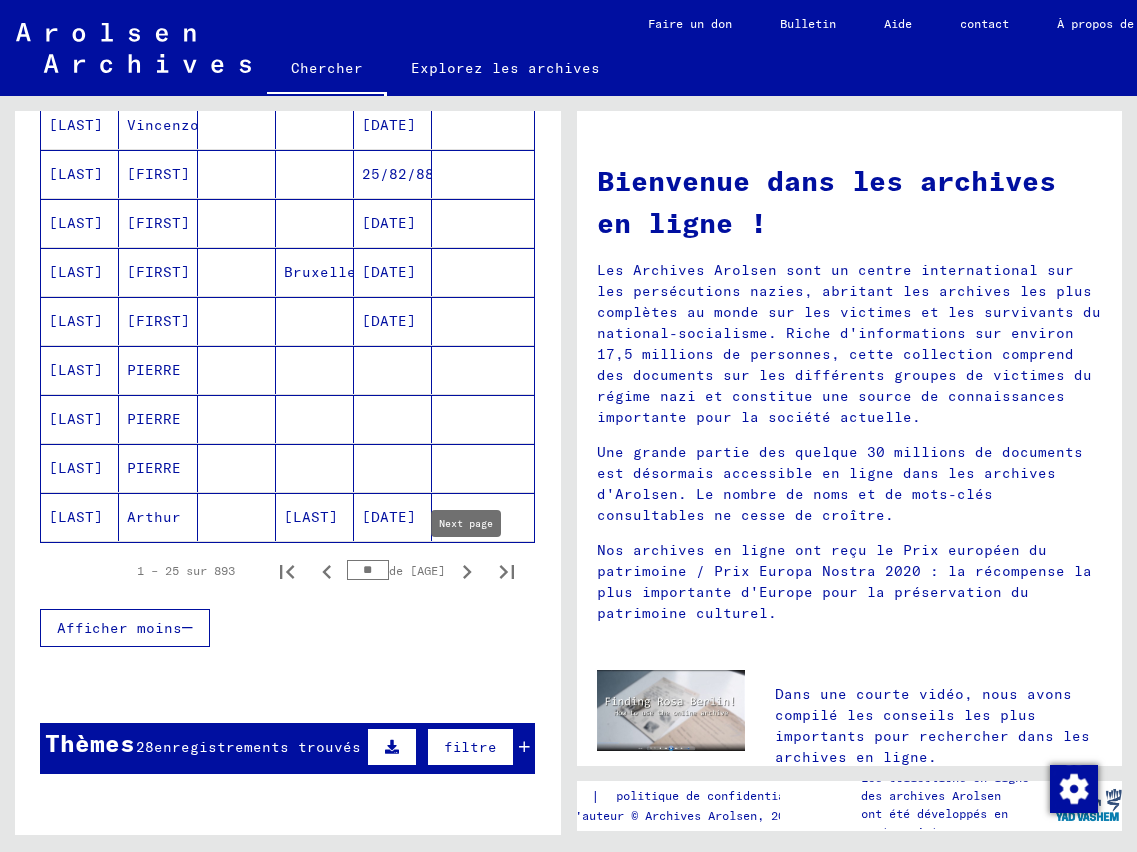 click at bounding box center (467, 572) 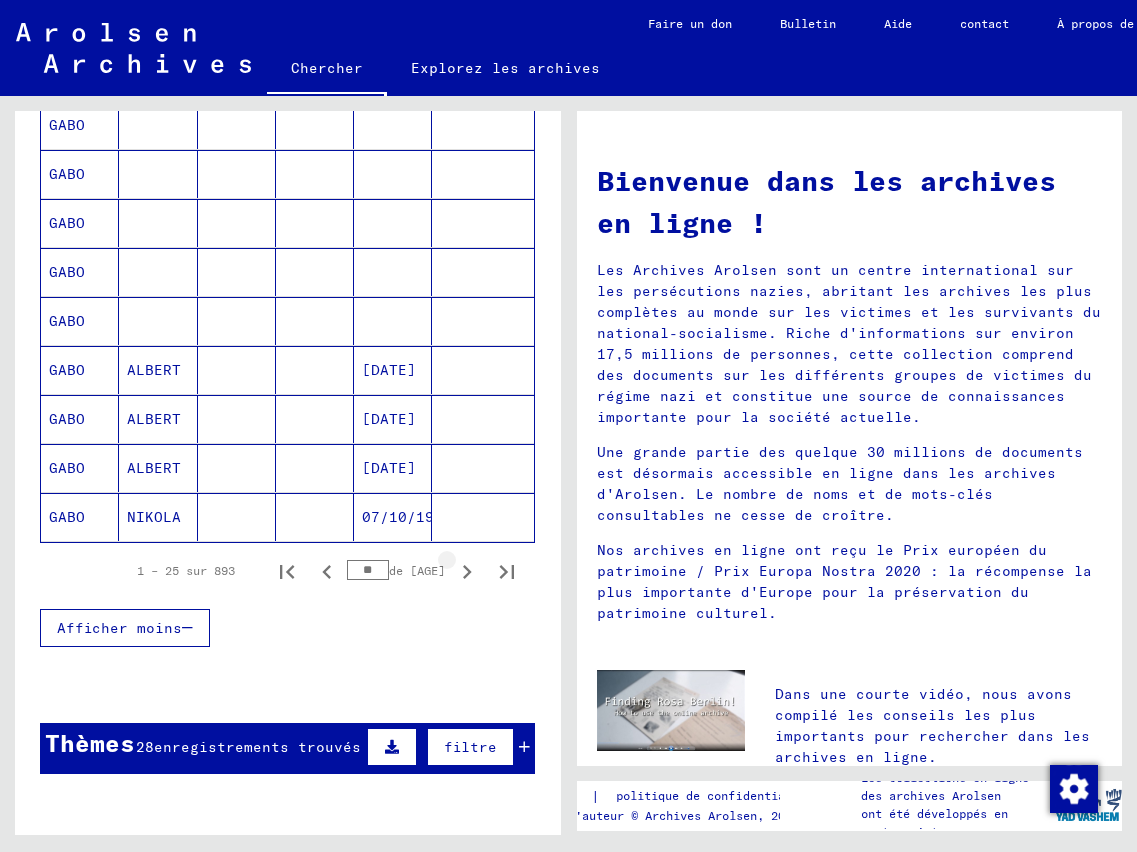 click at bounding box center [467, 572] 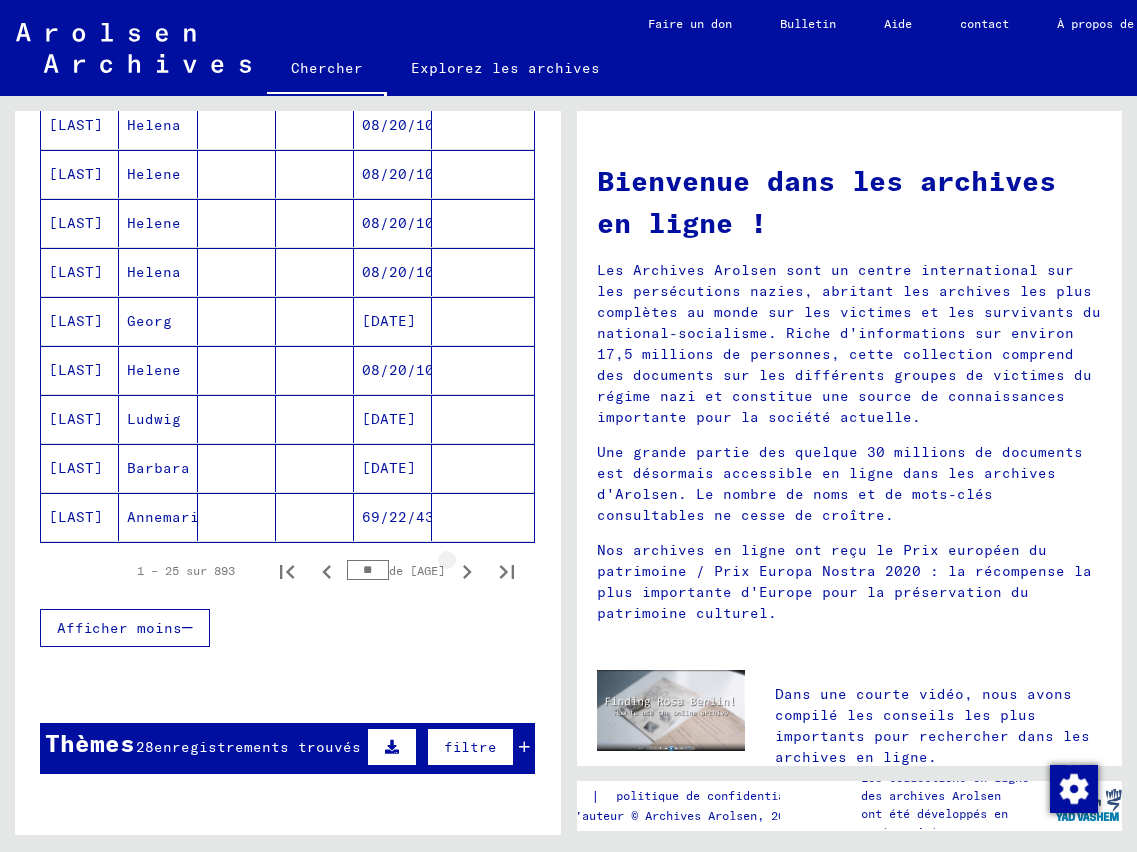 scroll, scrollTop: 0, scrollLeft: 2, axis: horizontal 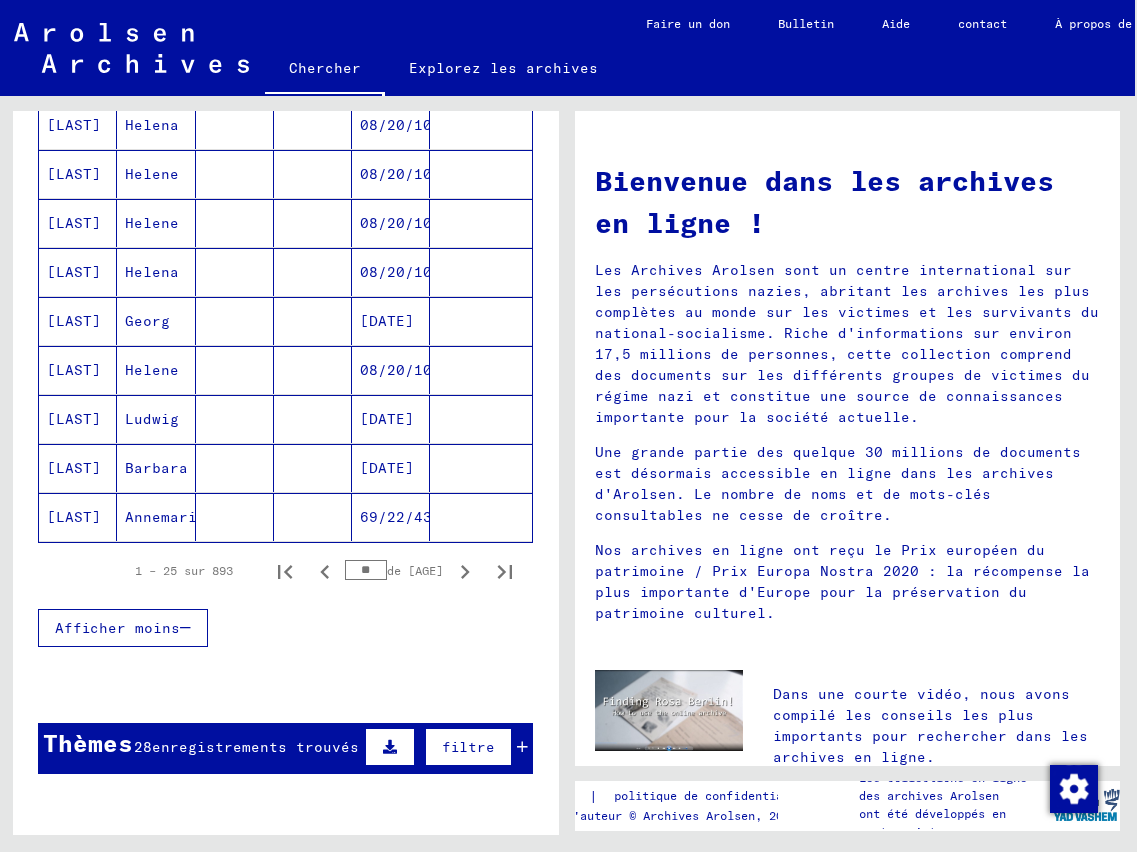 click at bounding box center (465, 572) 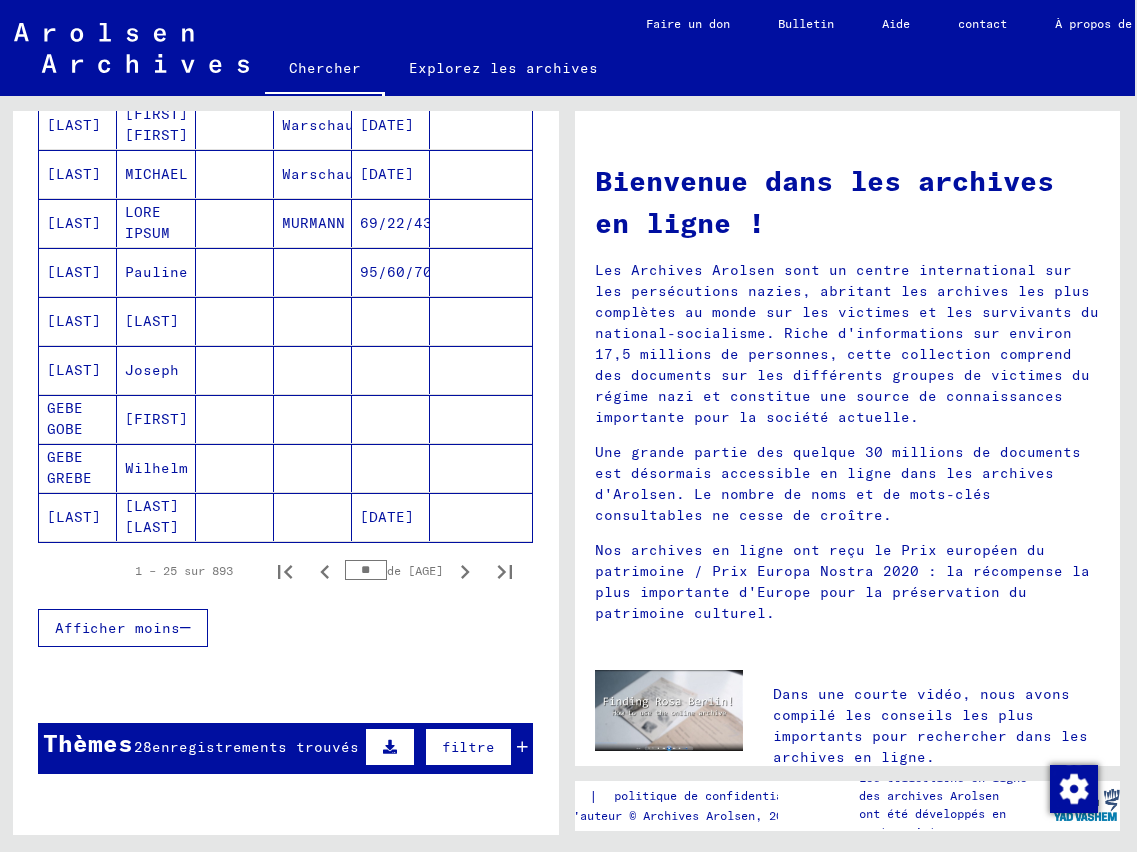 click at bounding box center (465, 572) 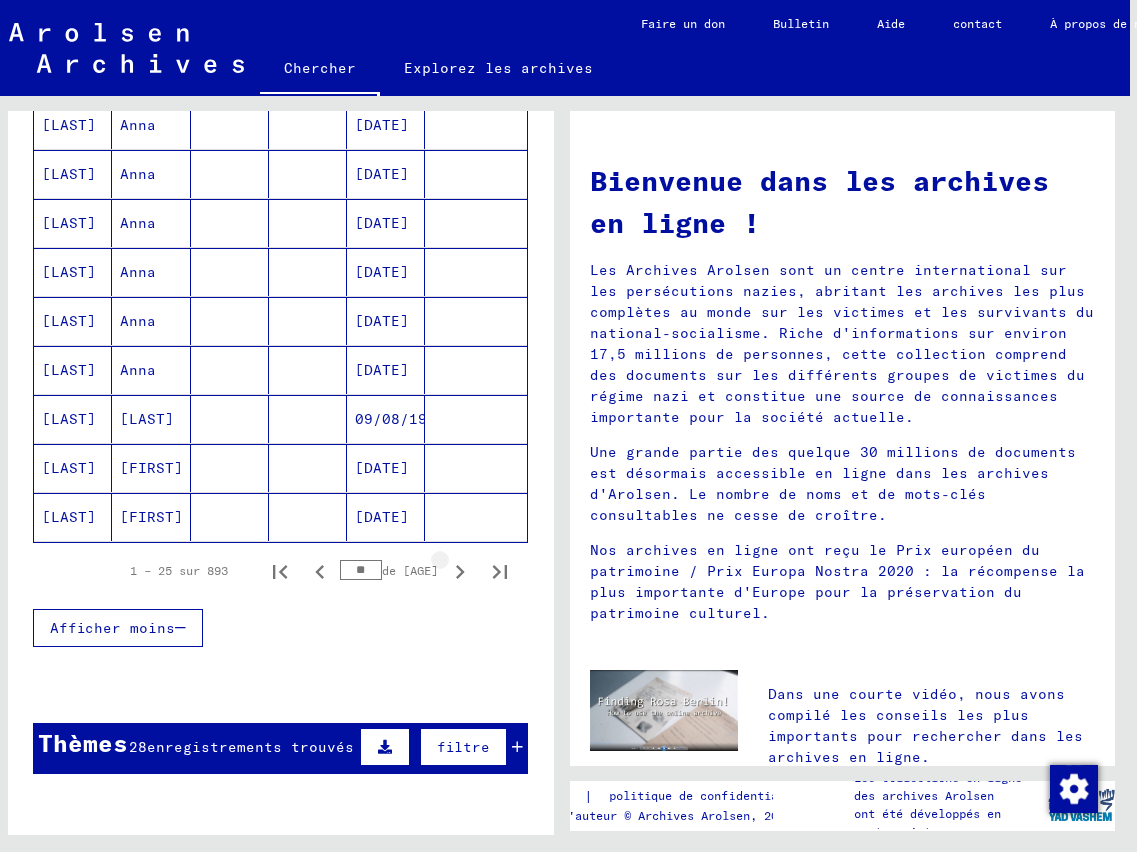 click at bounding box center (460, 572) 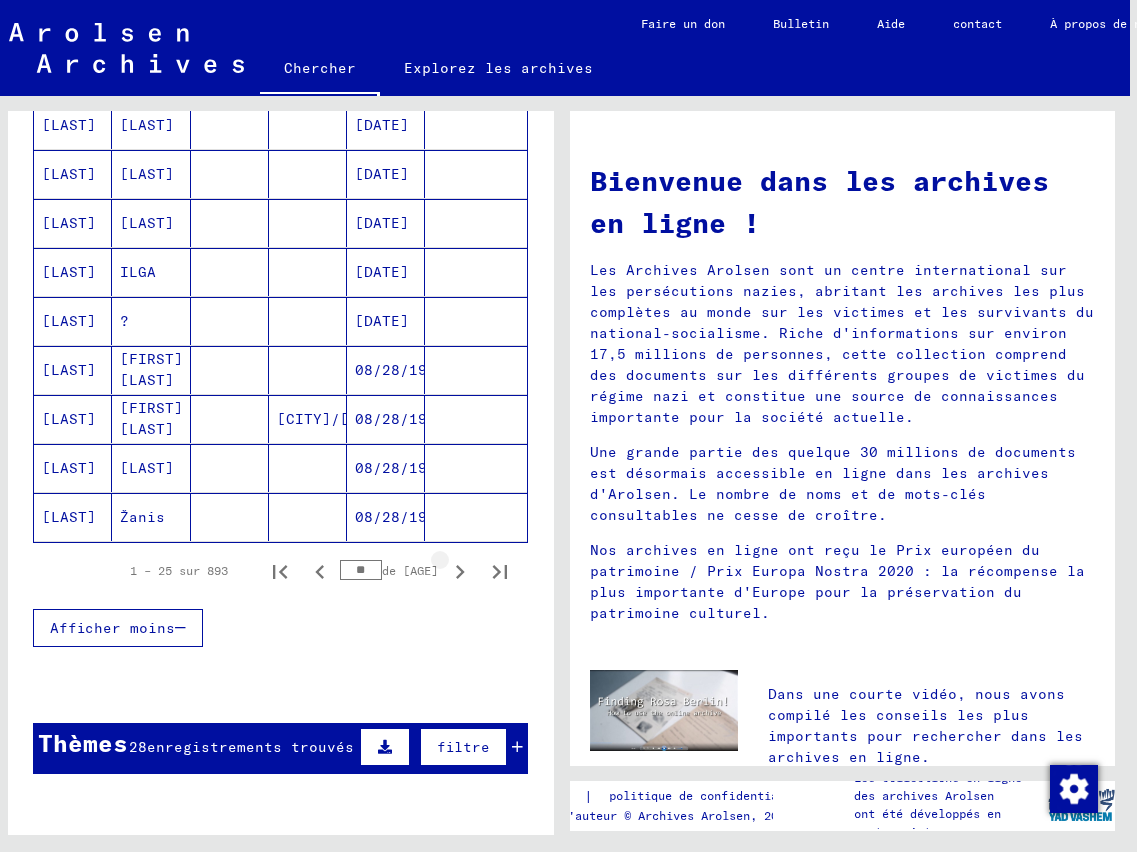 scroll, scrollTop: 0, scrollLeft: 9, axis: horizontal 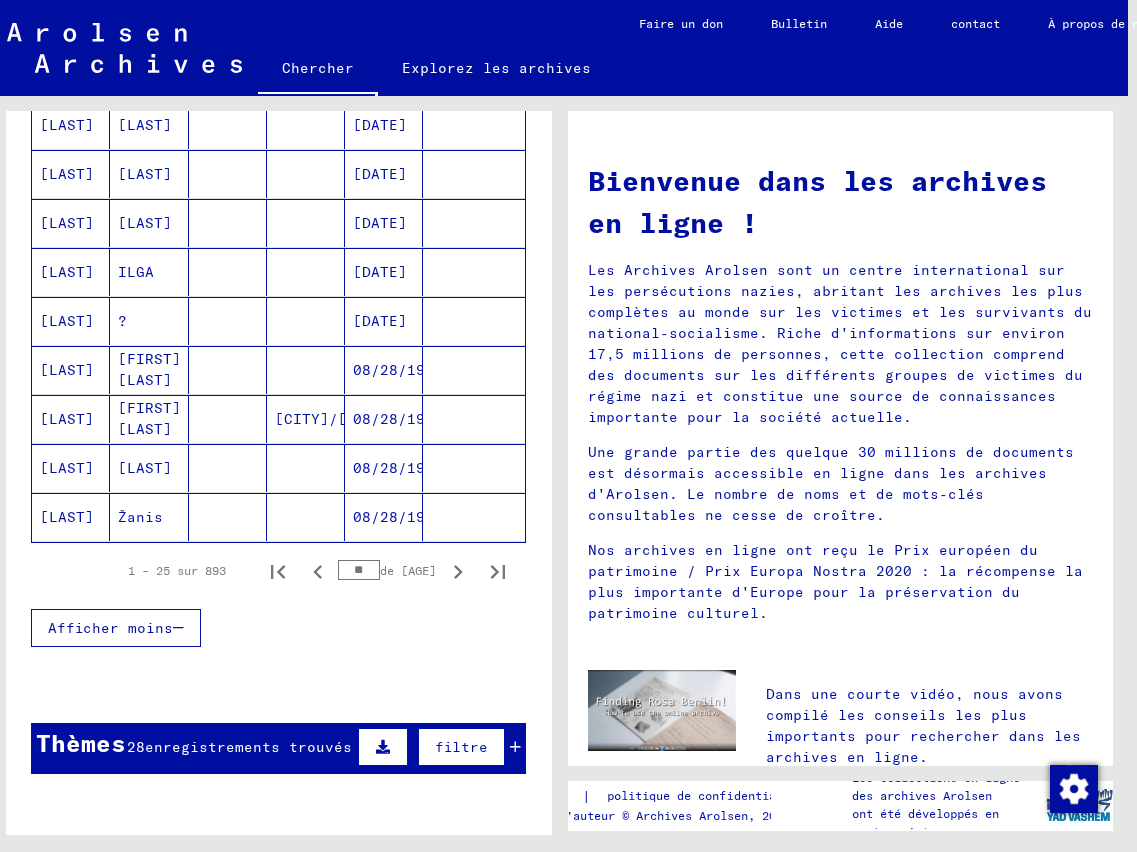 click at bounding box center [458, 572] 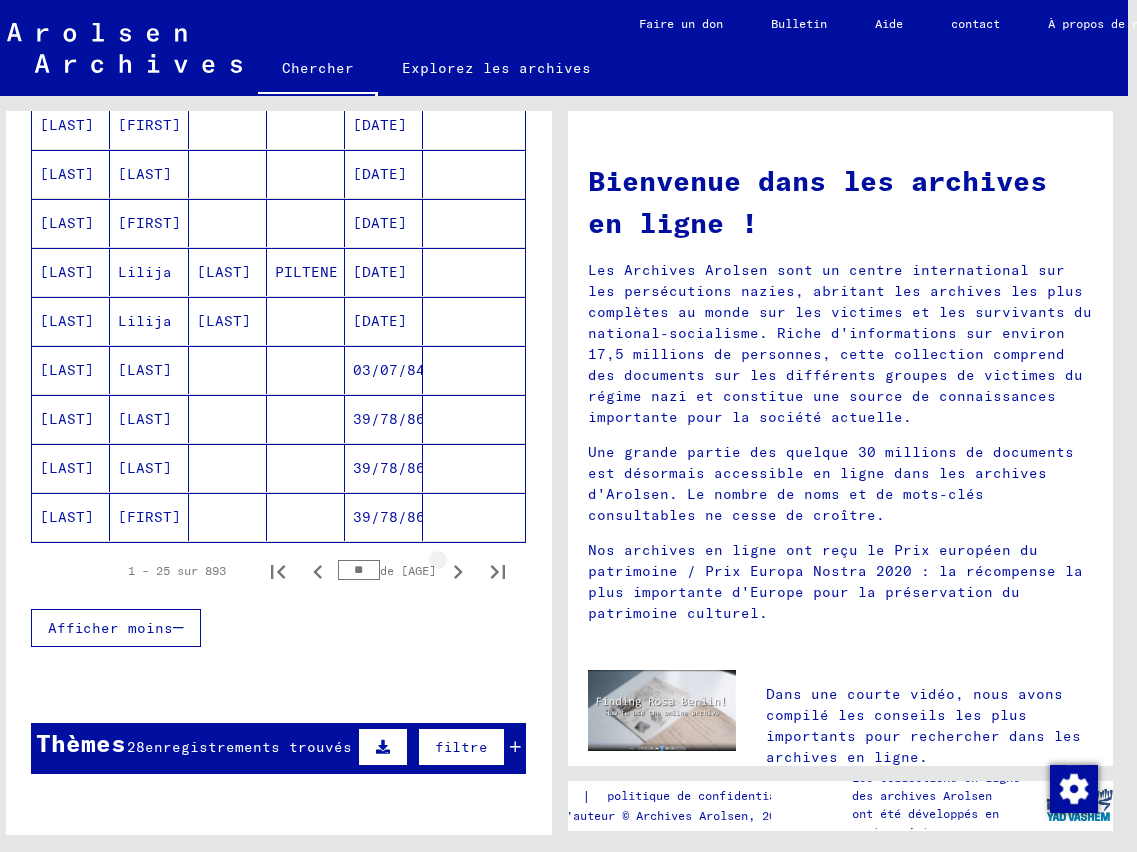 scroll 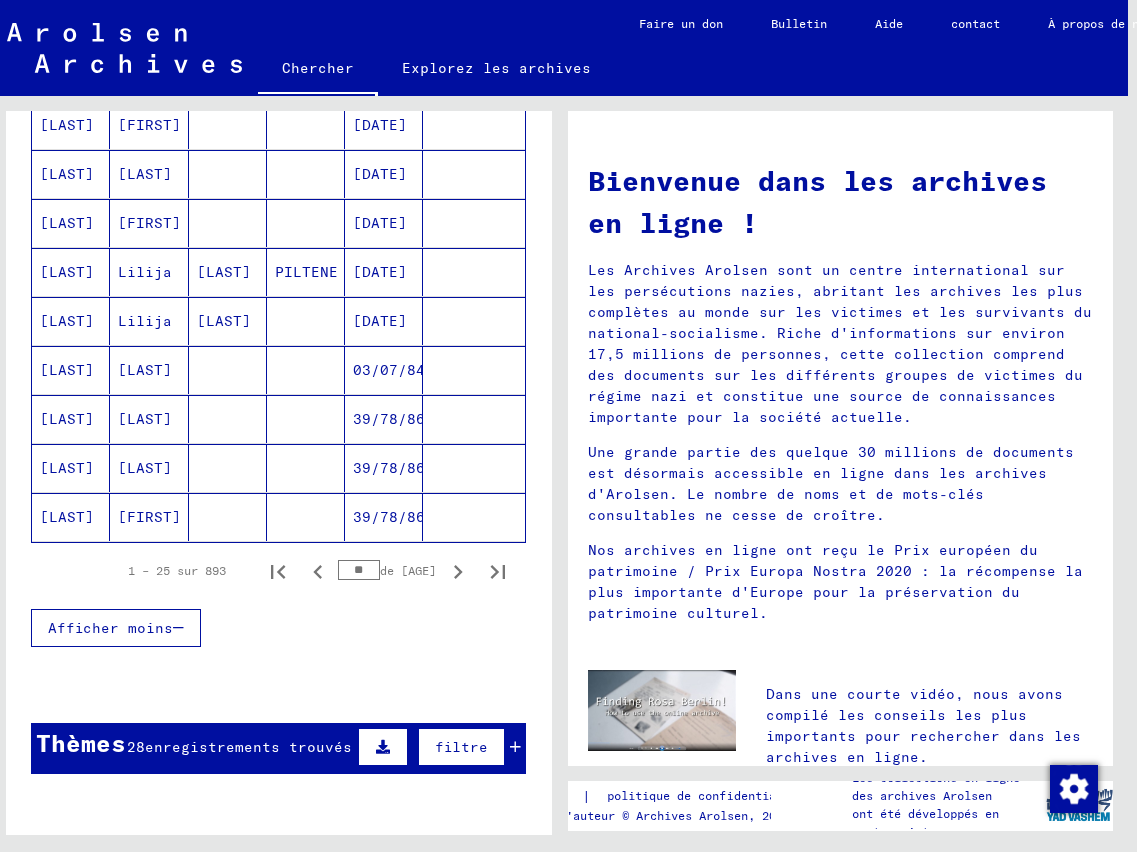 click at bounding box center [458, 572] 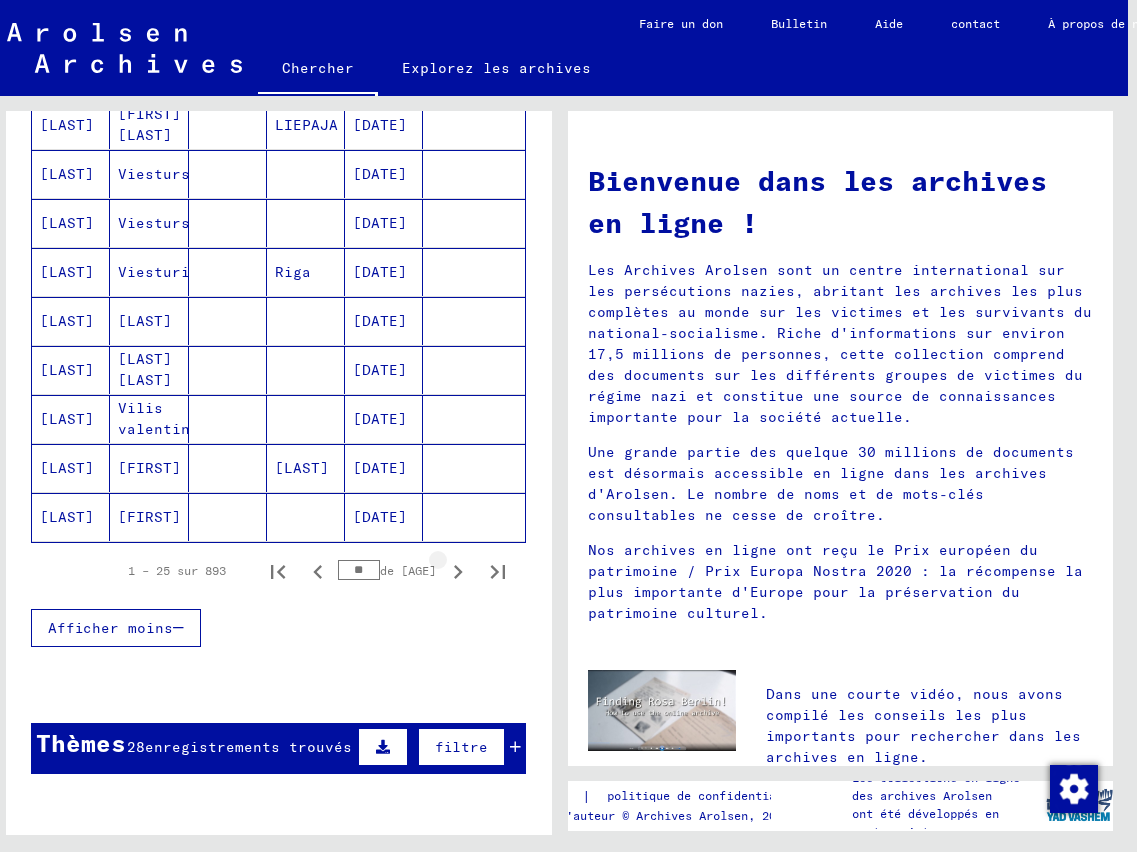 click at bounding box center (458, 571) 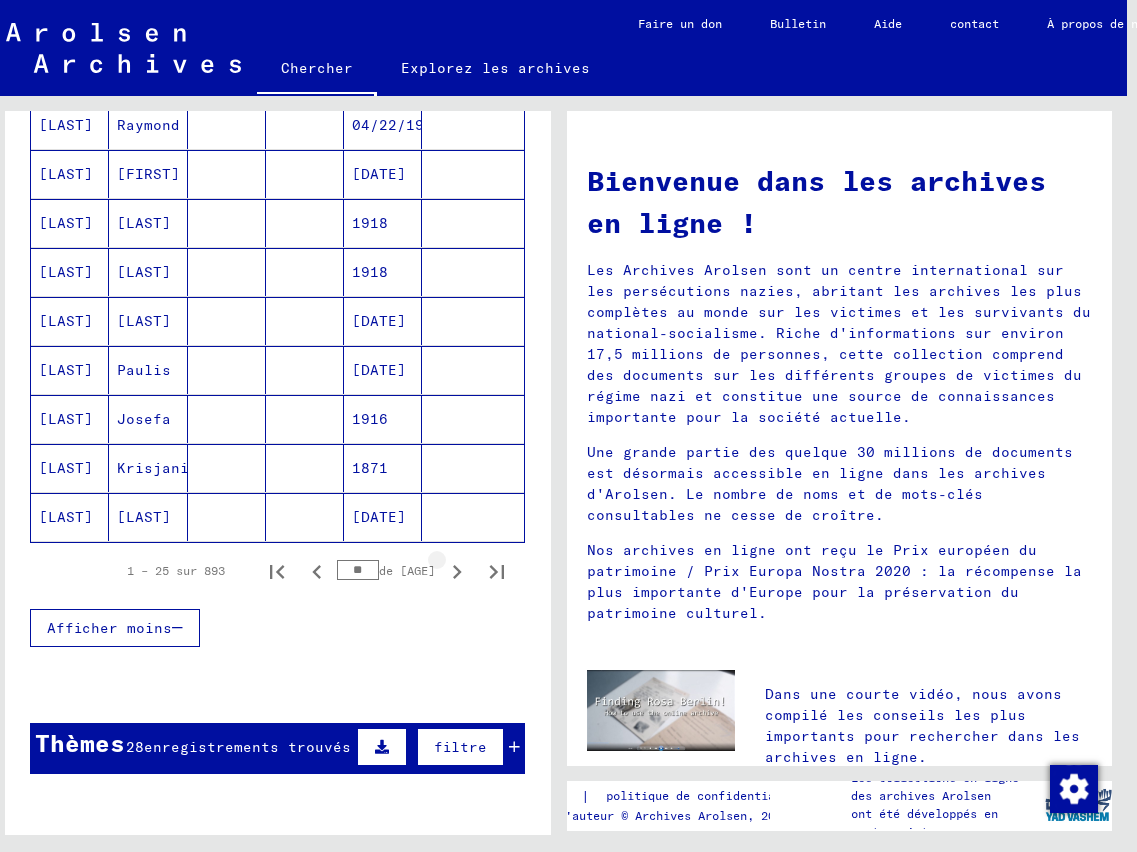 click at bounding box center [457, 572] 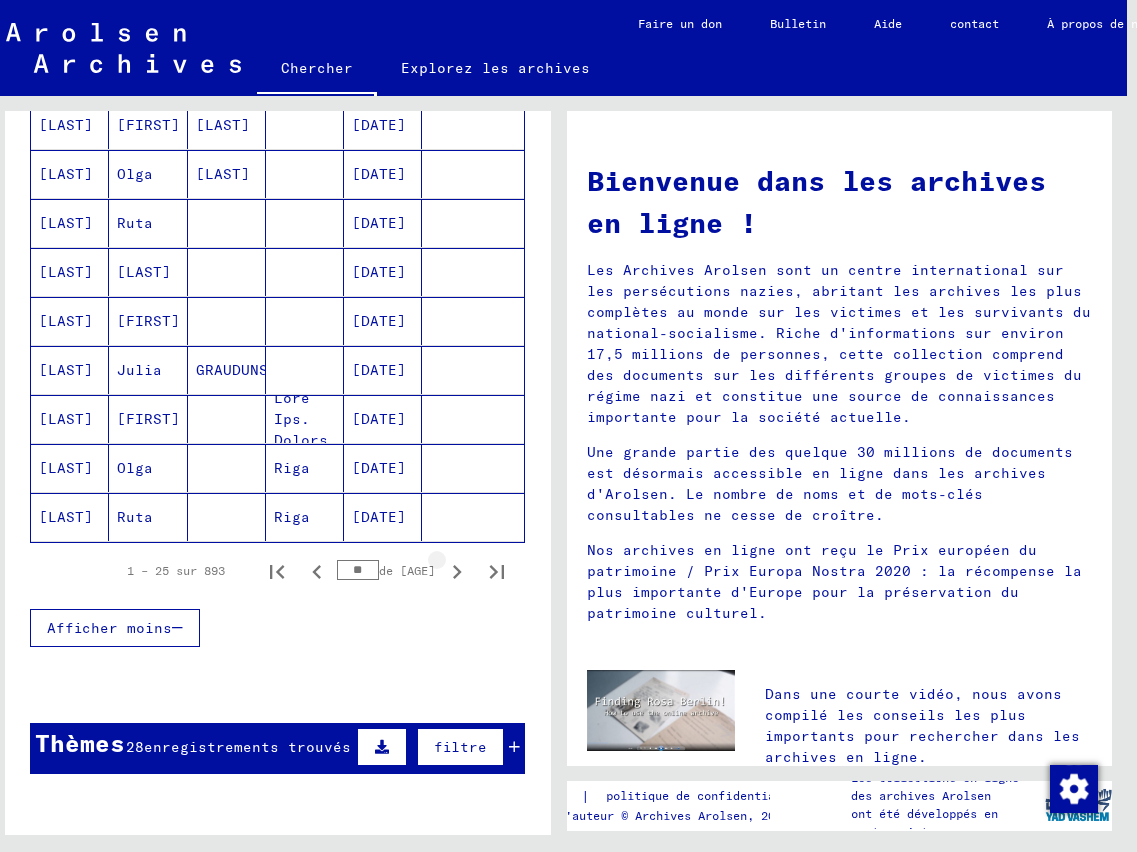 click at bounding box center [457, 572] 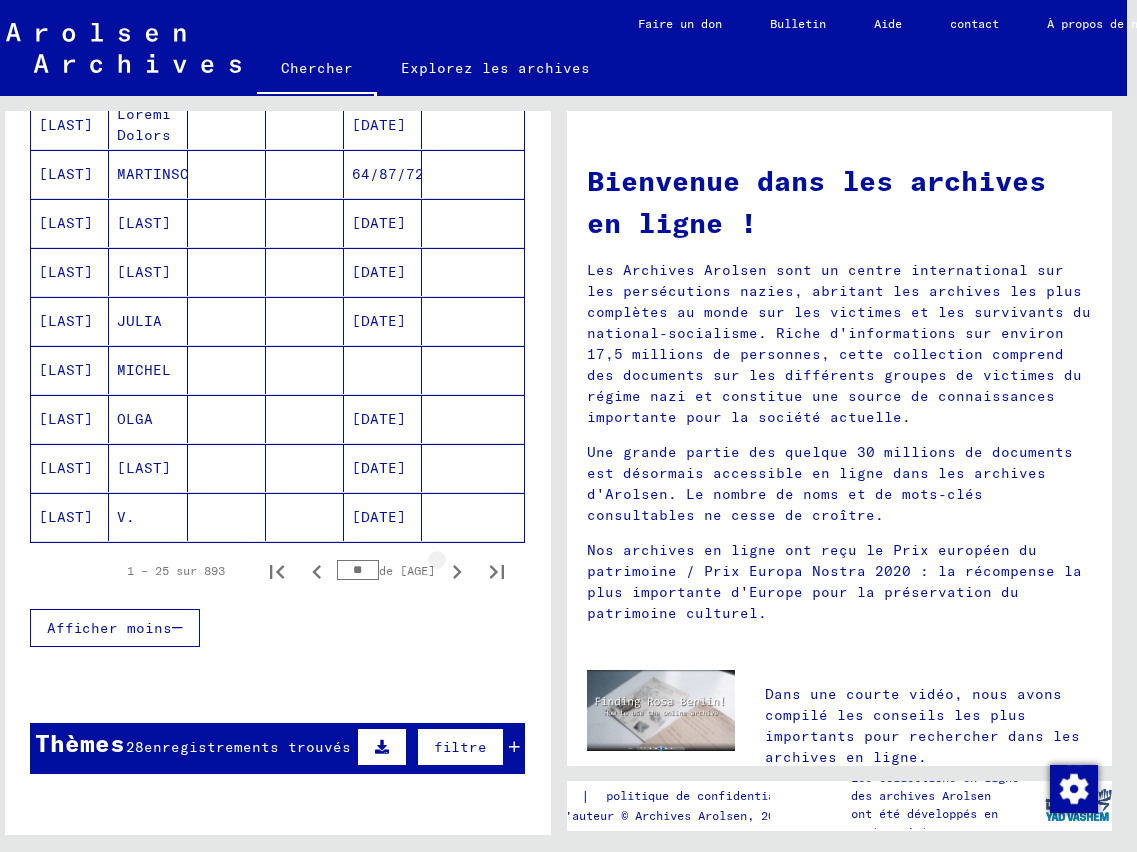 click at bounding box center (457, 572) 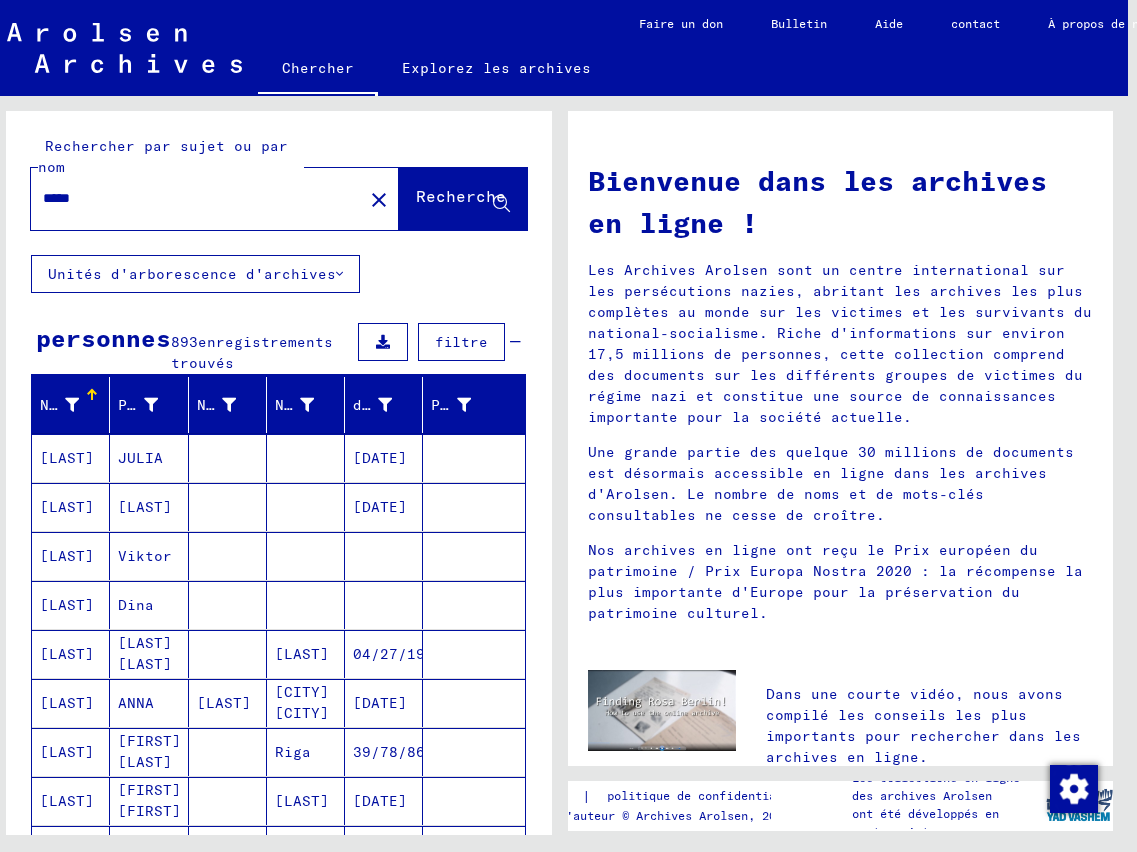 click on "*****" at bounding box center [191, 198] 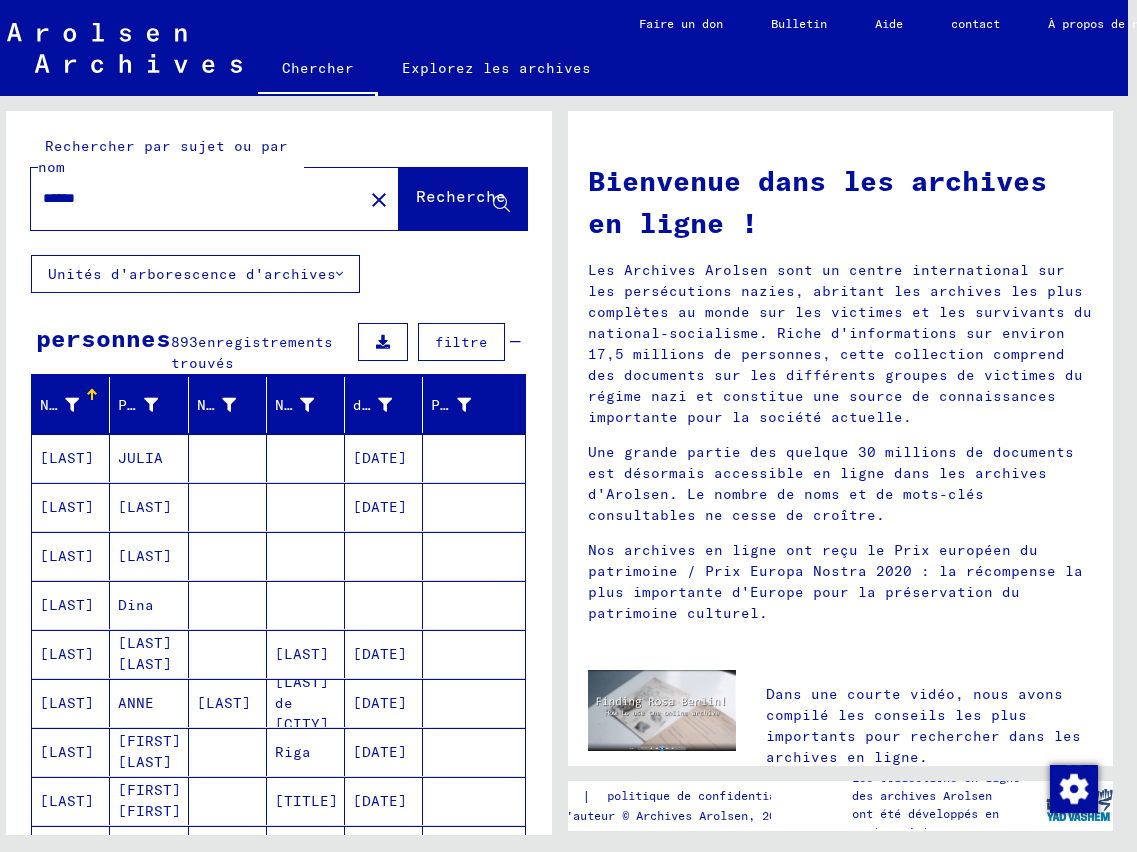 type on "******" 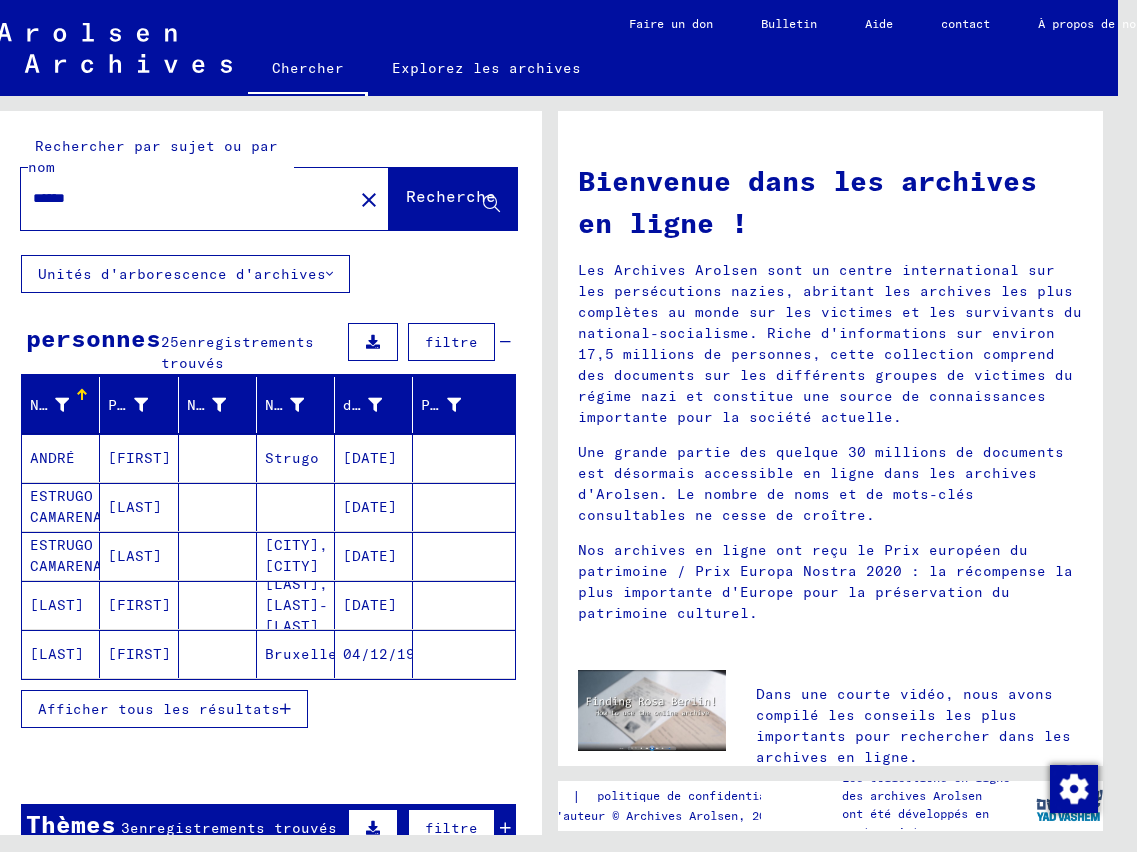 click on "Afficher tous les résultats" at bounding box center (159, 709) 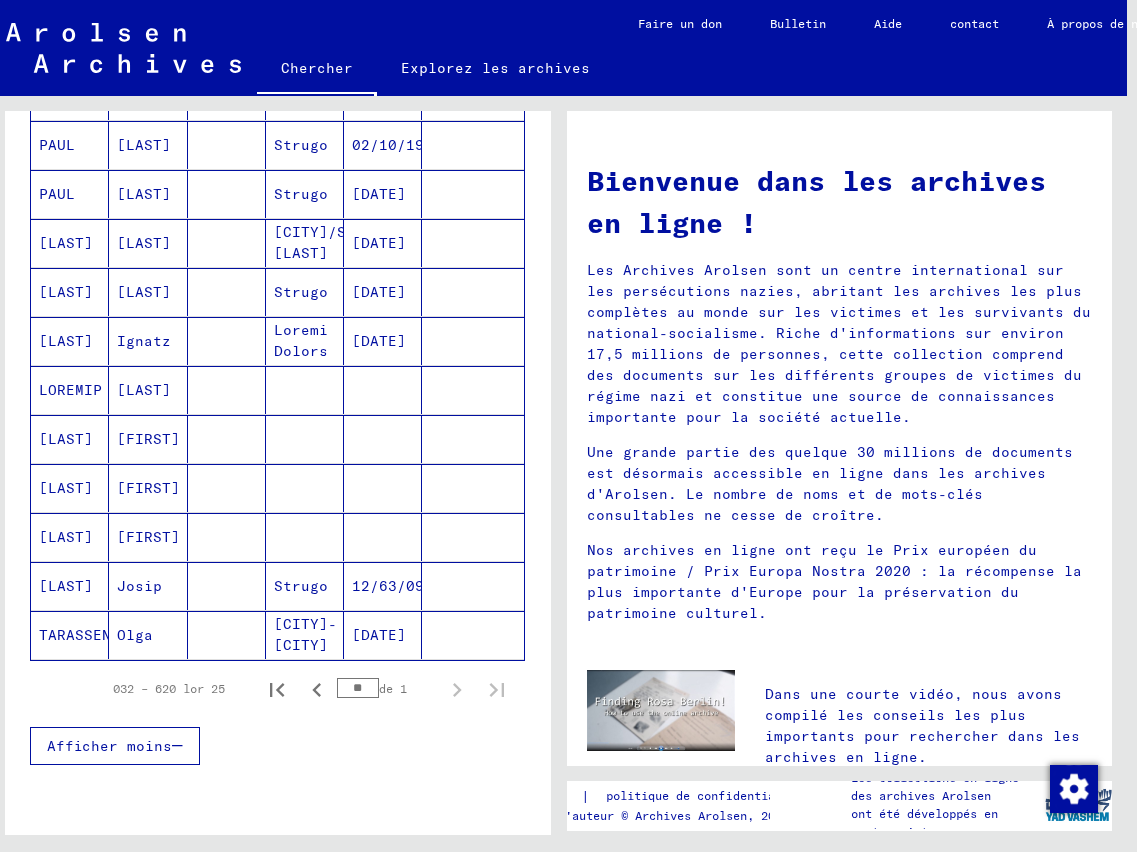 scroll, scrollTop: 1000, scrollLeft: 0, axis: vertical 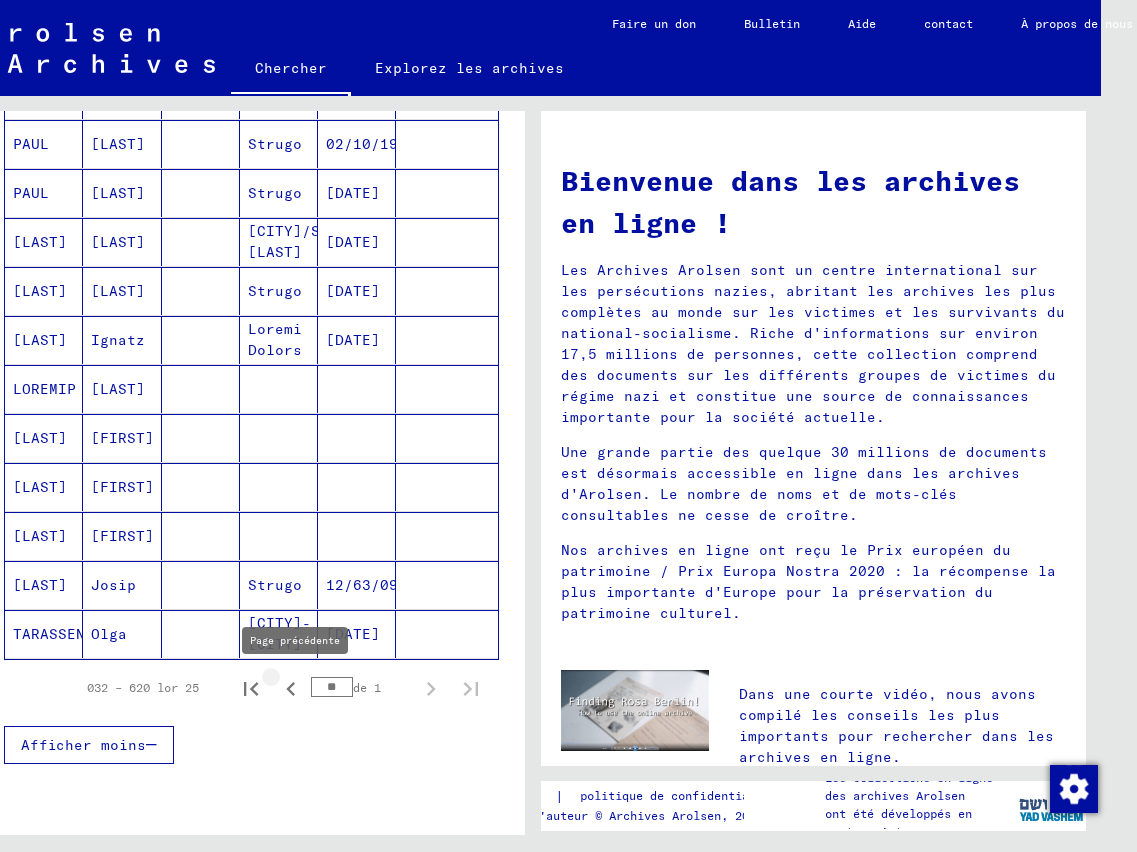 click at bounding box center [291, 689] 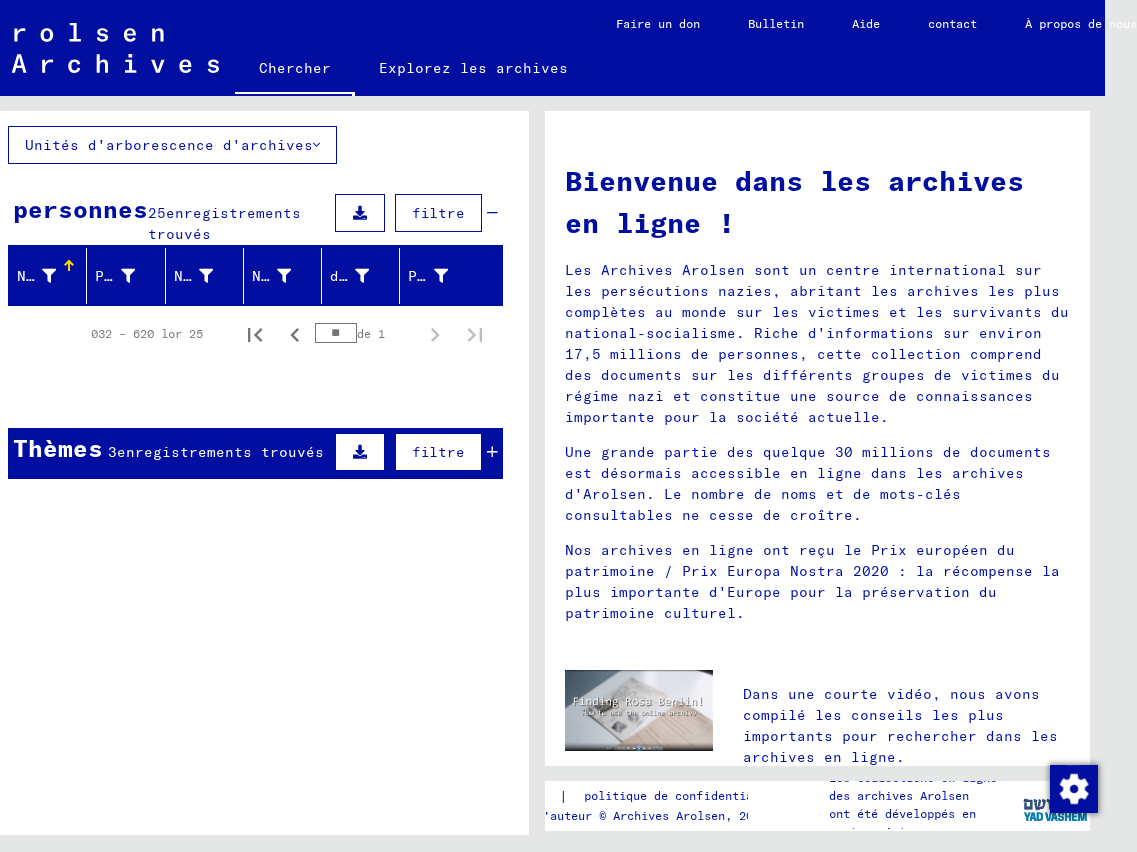 scroll, scrollTop: 0, scrollLeft: 30, axis: horizontal 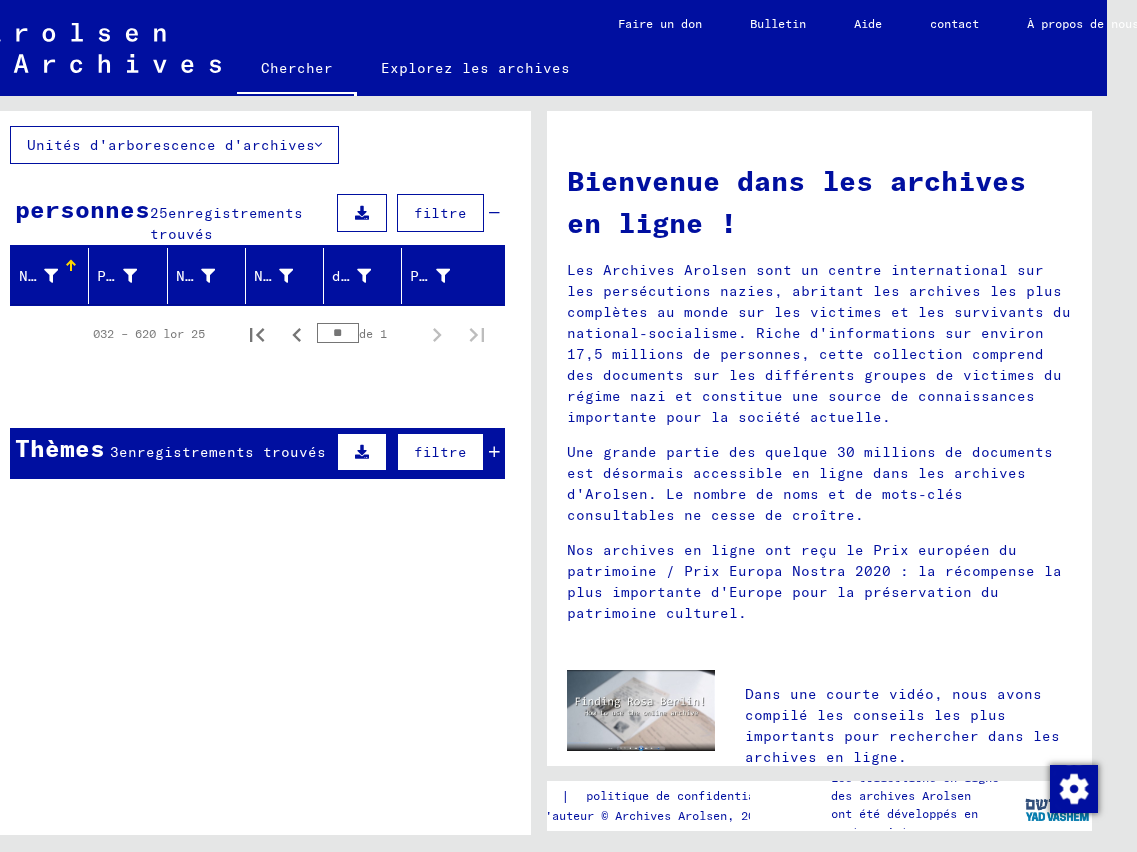 type 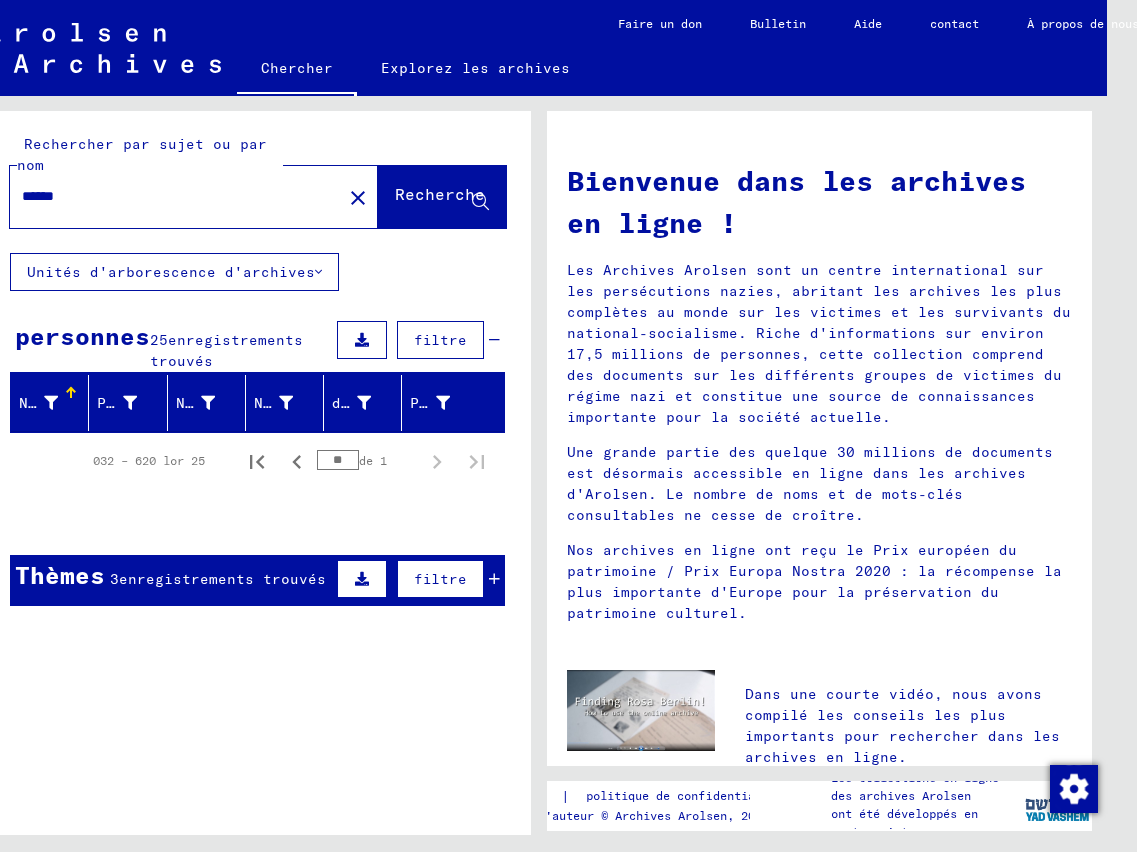 scroll, scrollTop: 0, scrollLeft: 0, axis: both 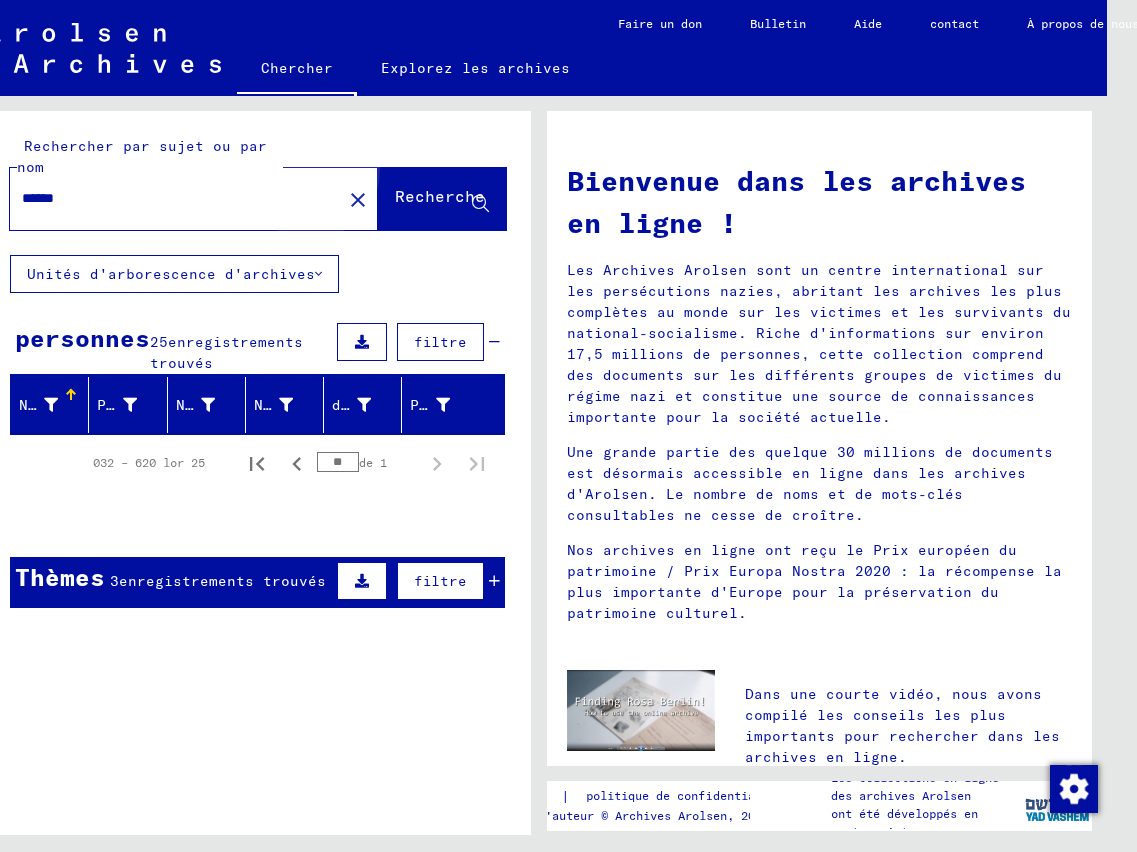 click on "Recherche" at bounding box center (440, 196) 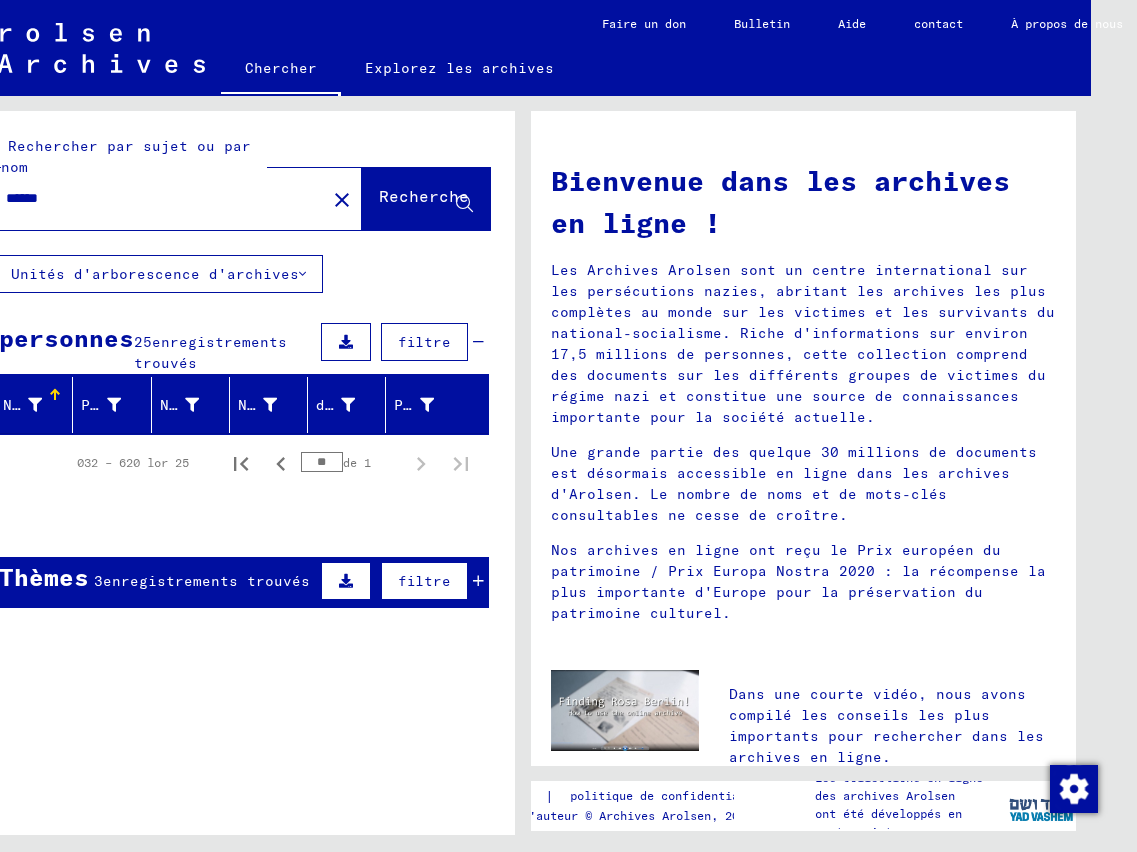 scroll, scrollTop: 0, scrollLeft: 50, axis: horizontal 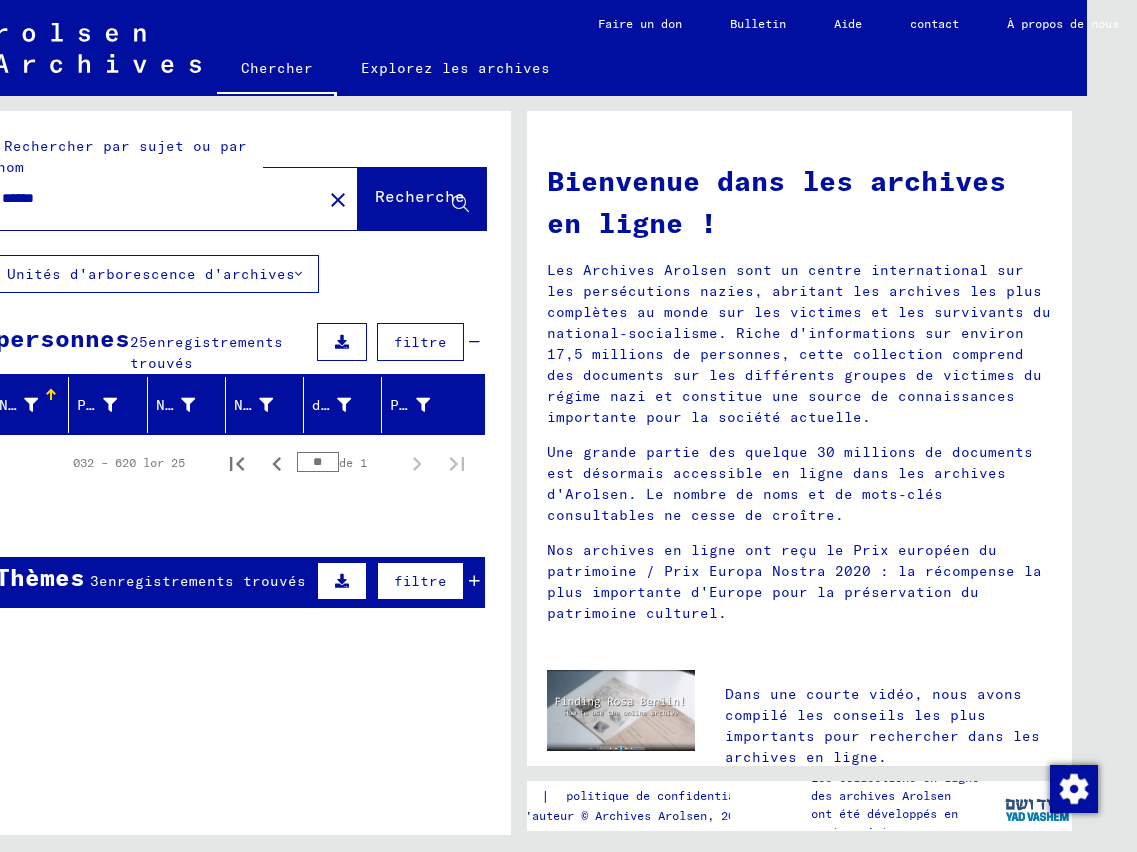 click on "Recherche" at bounding box center (420, 196) 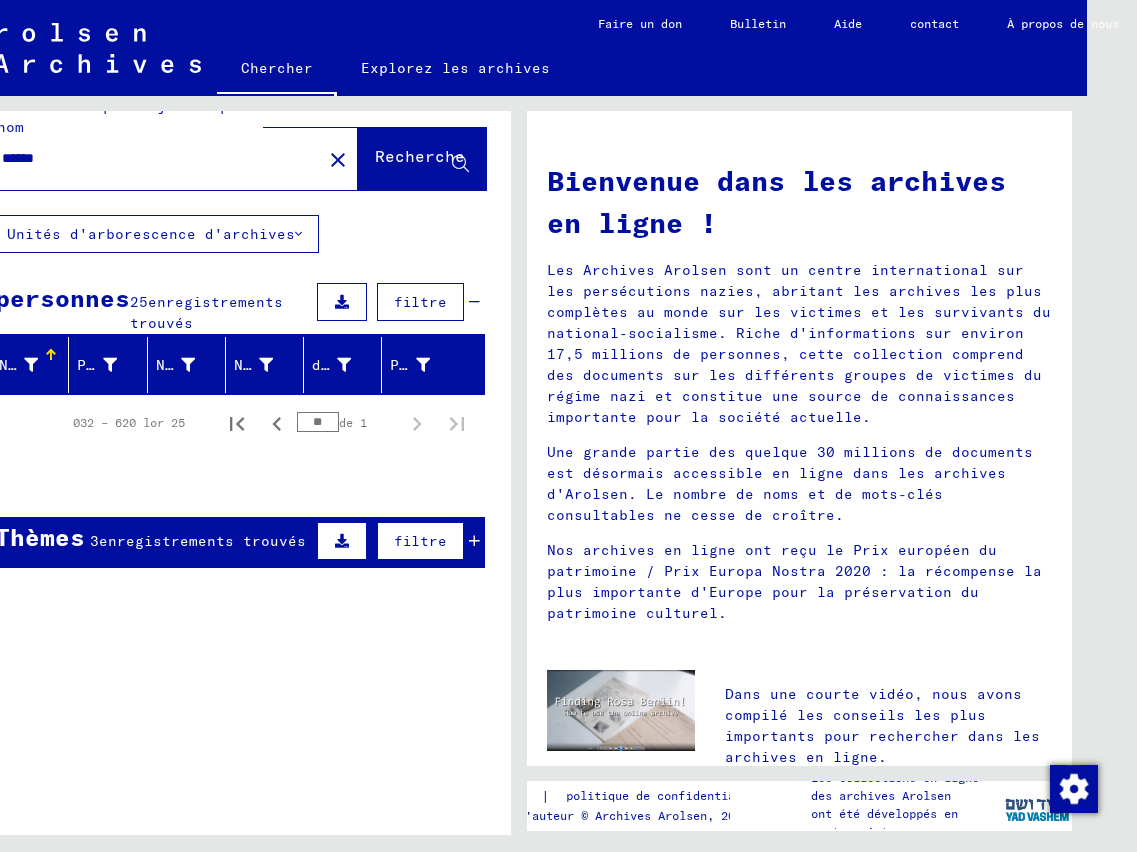 scroll, scrollTop: 0, scrollLeft: 52, axis: horizontal 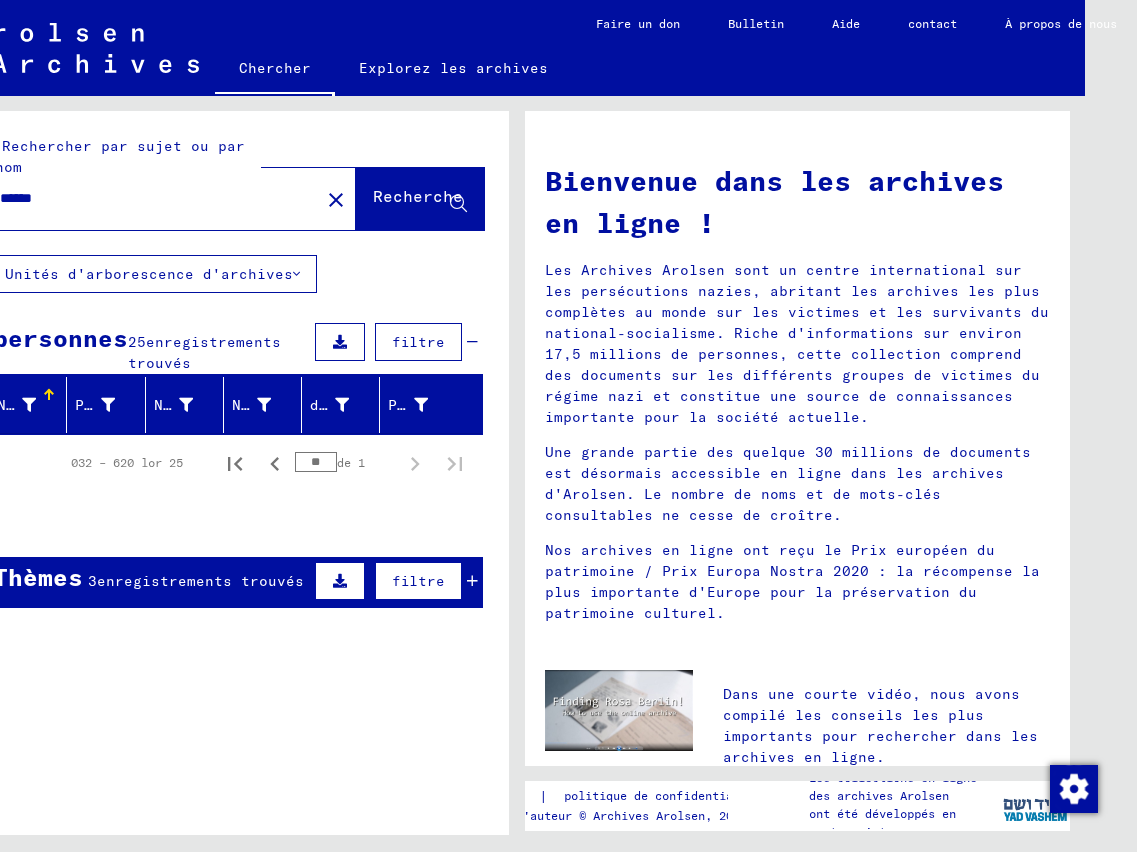 click on "Chercher" at bounding box center [275, 68] 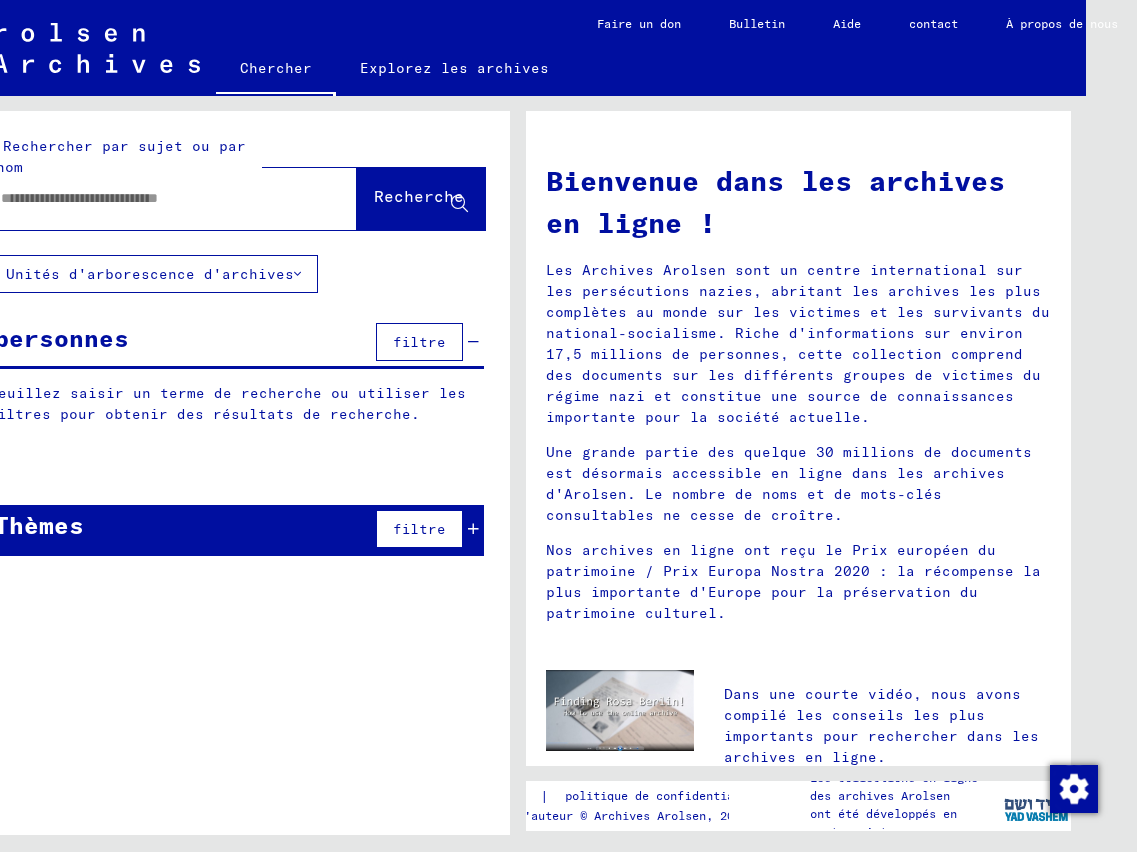 click at bounding box center [149, 198] 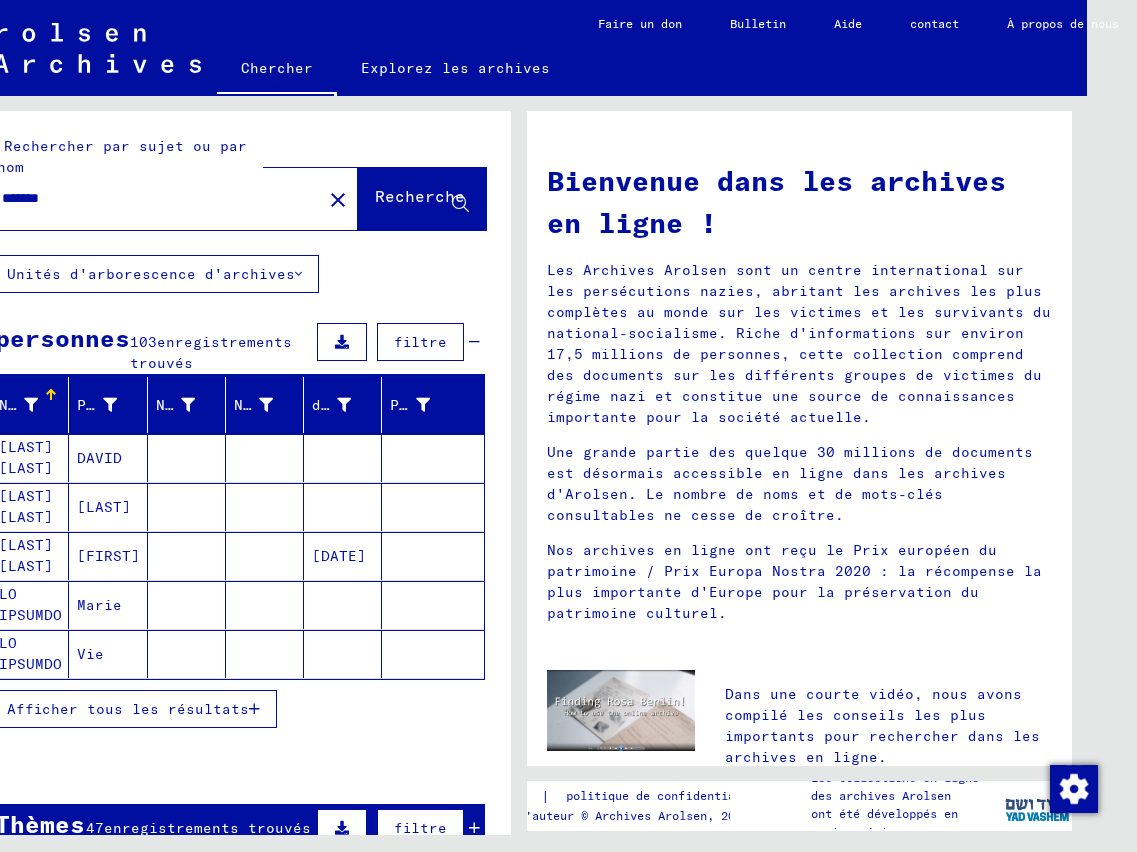 click at bounding box center (238, 766) 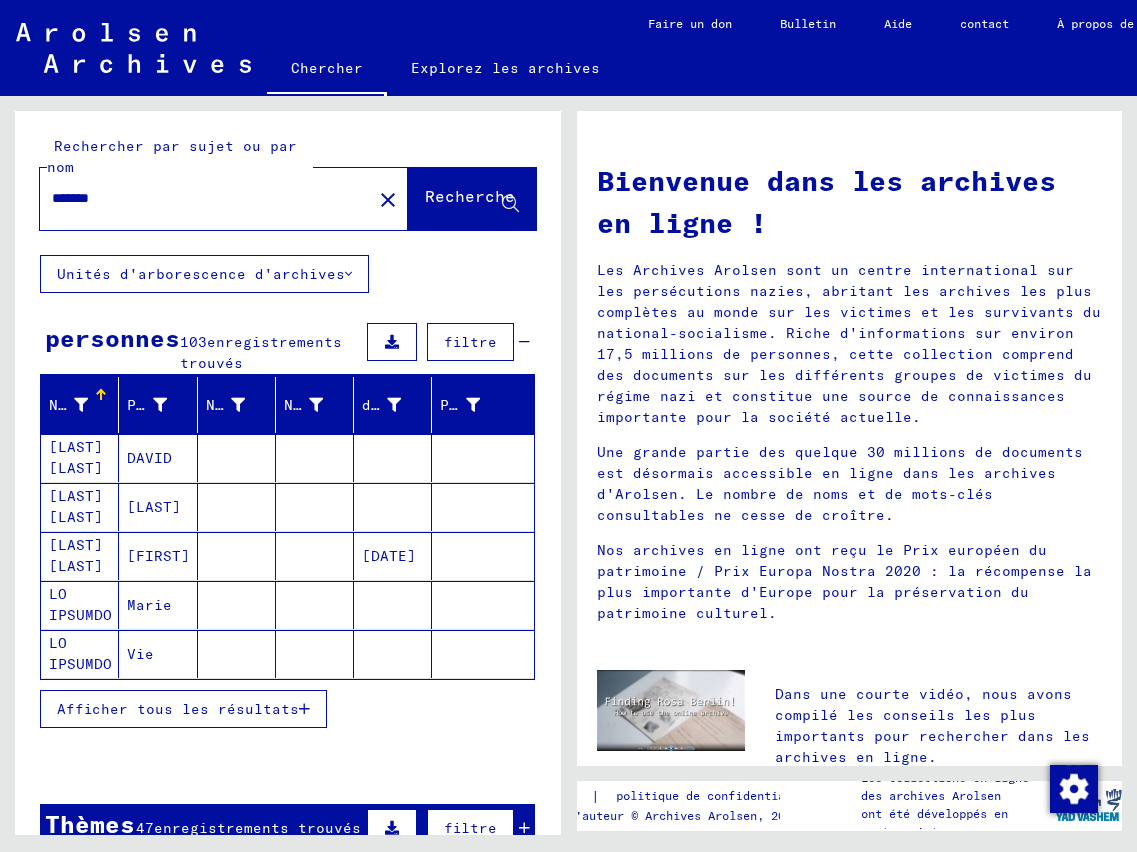 click on "*******" at bounding box center [200, 198] 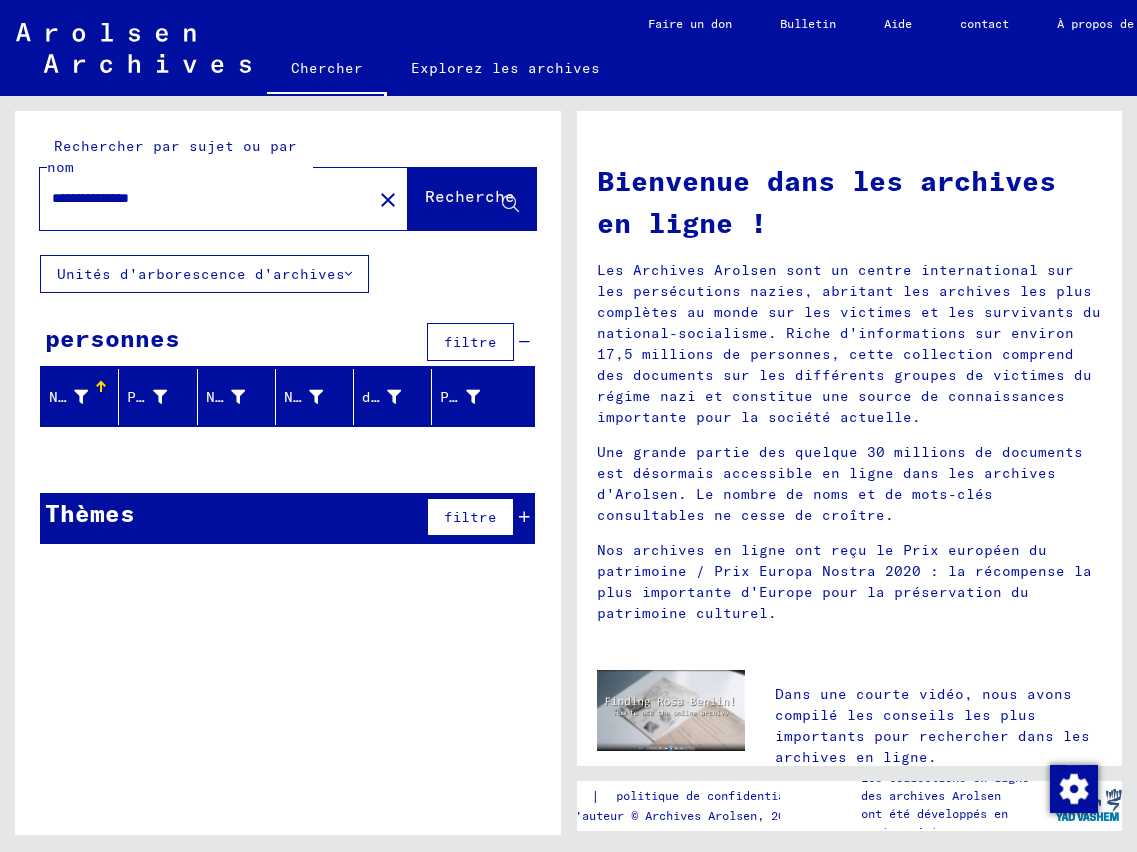 click on "**********" at bounding box center (200, 198) 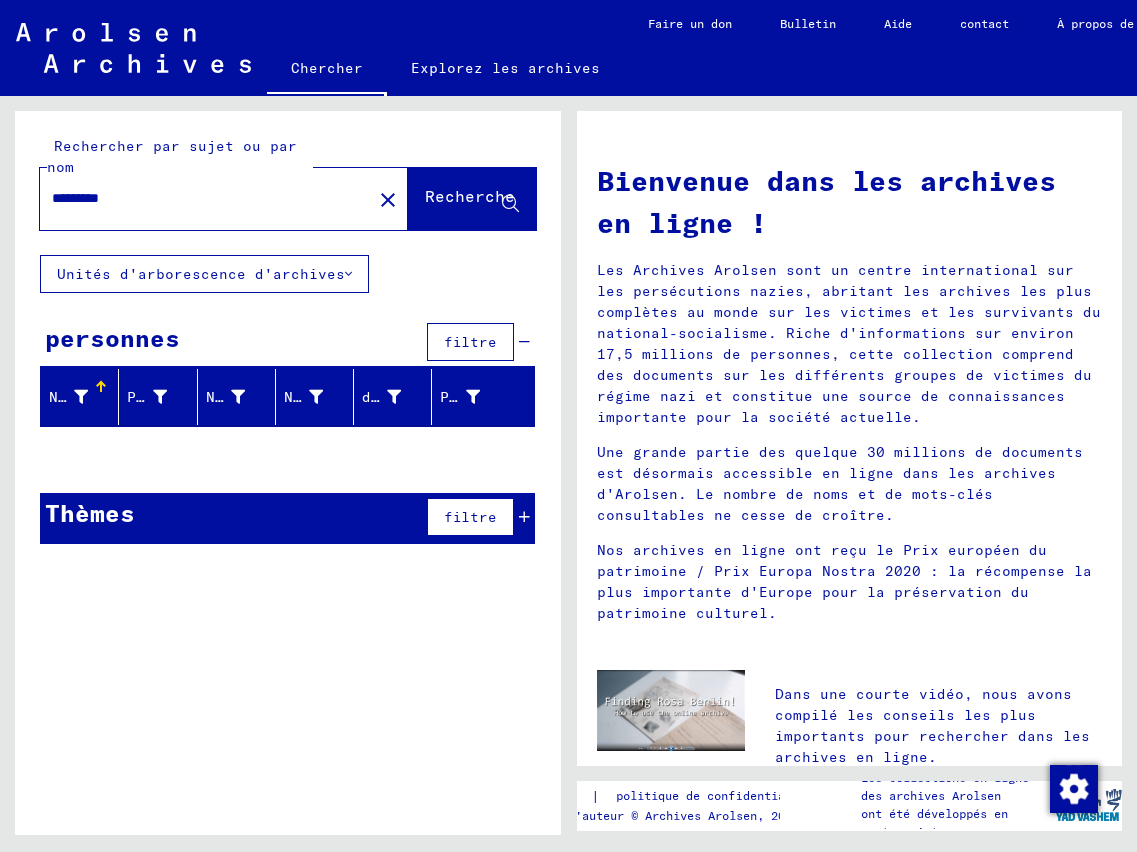 click on "Recherche" at bounding box center (470, 196) 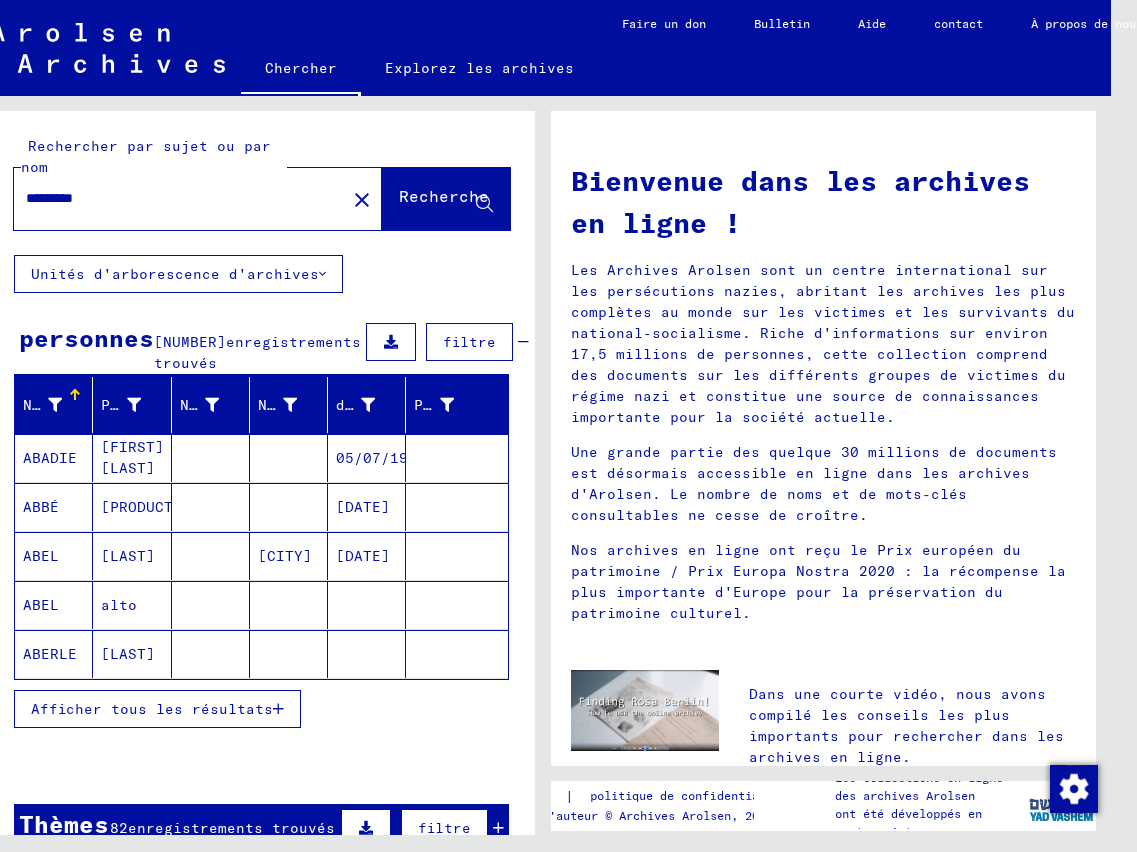 scroll, scrollTop: 0, scrollLeft: 30, axis: horizontal 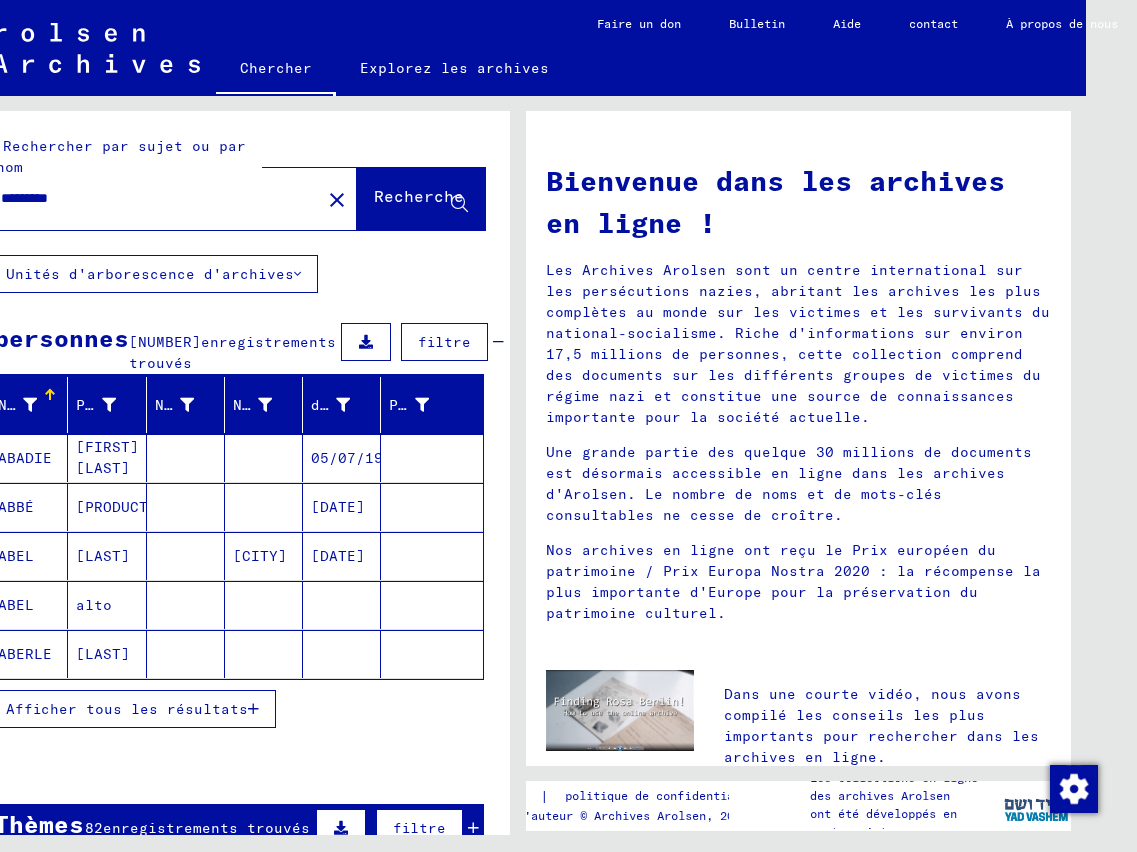 click on "********" at bounding box center (149, 198) 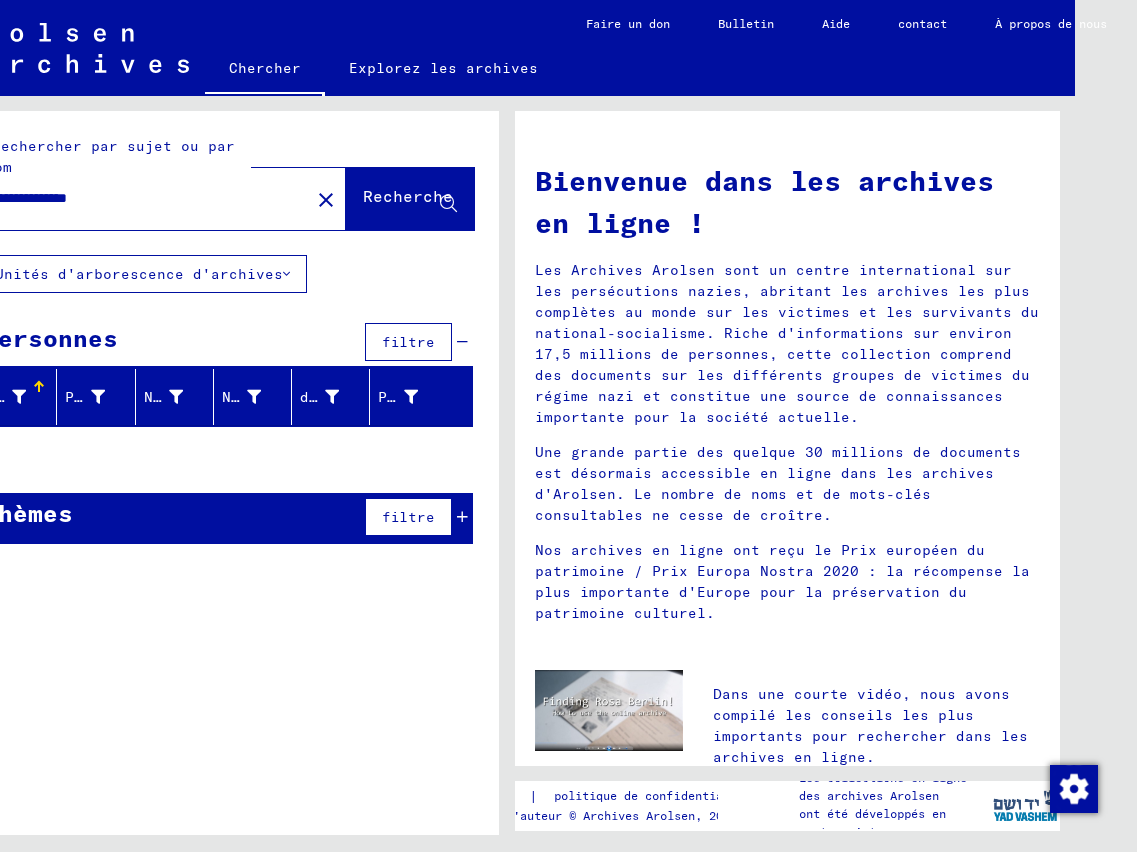 click on "**********" at bounding box center (226, 480) 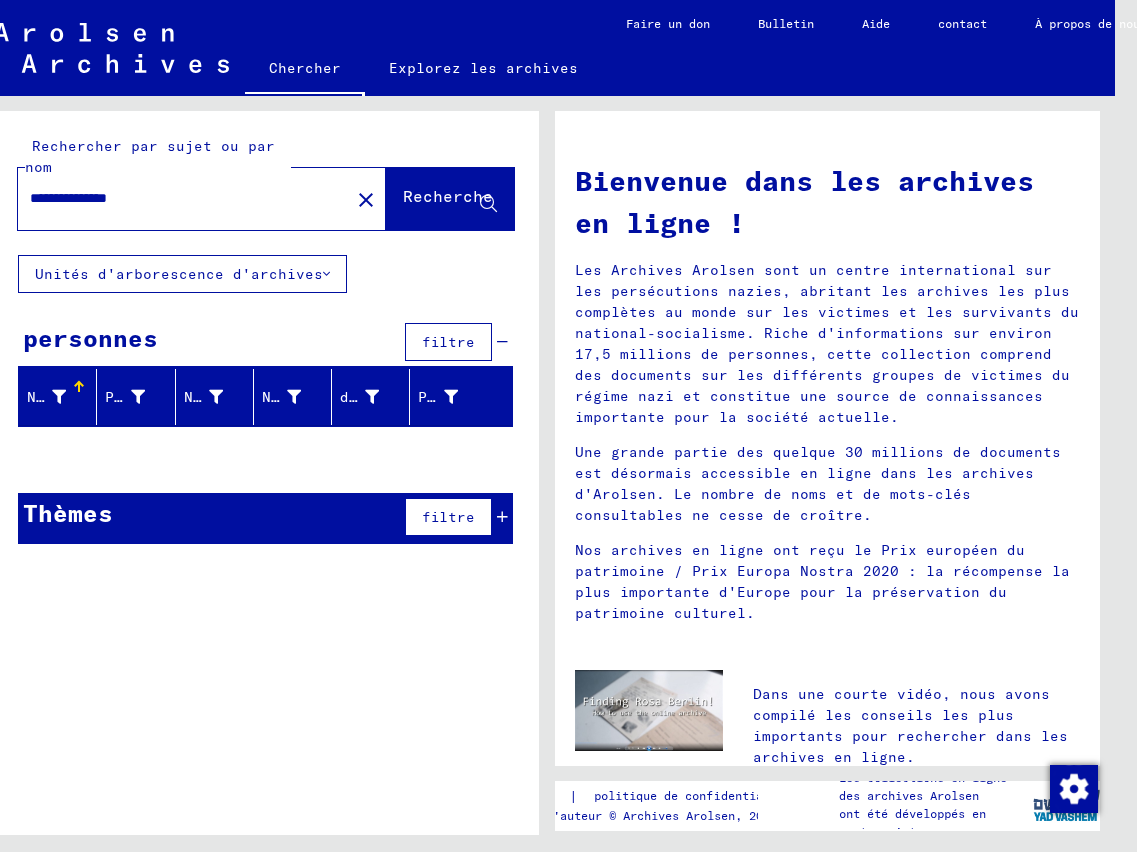 scroll, scrollTop: 0, scrollLeft: 0, axis: both 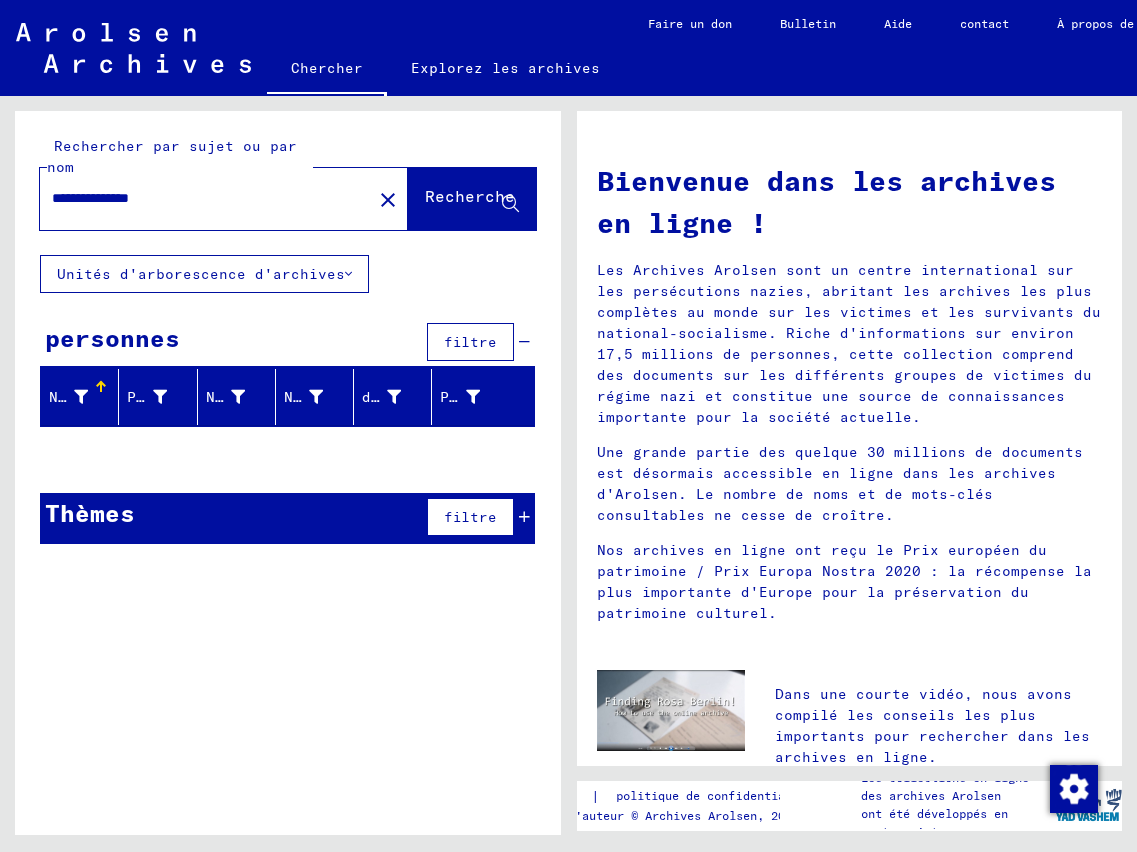 click on "**********" at bounding box center (200, 198) 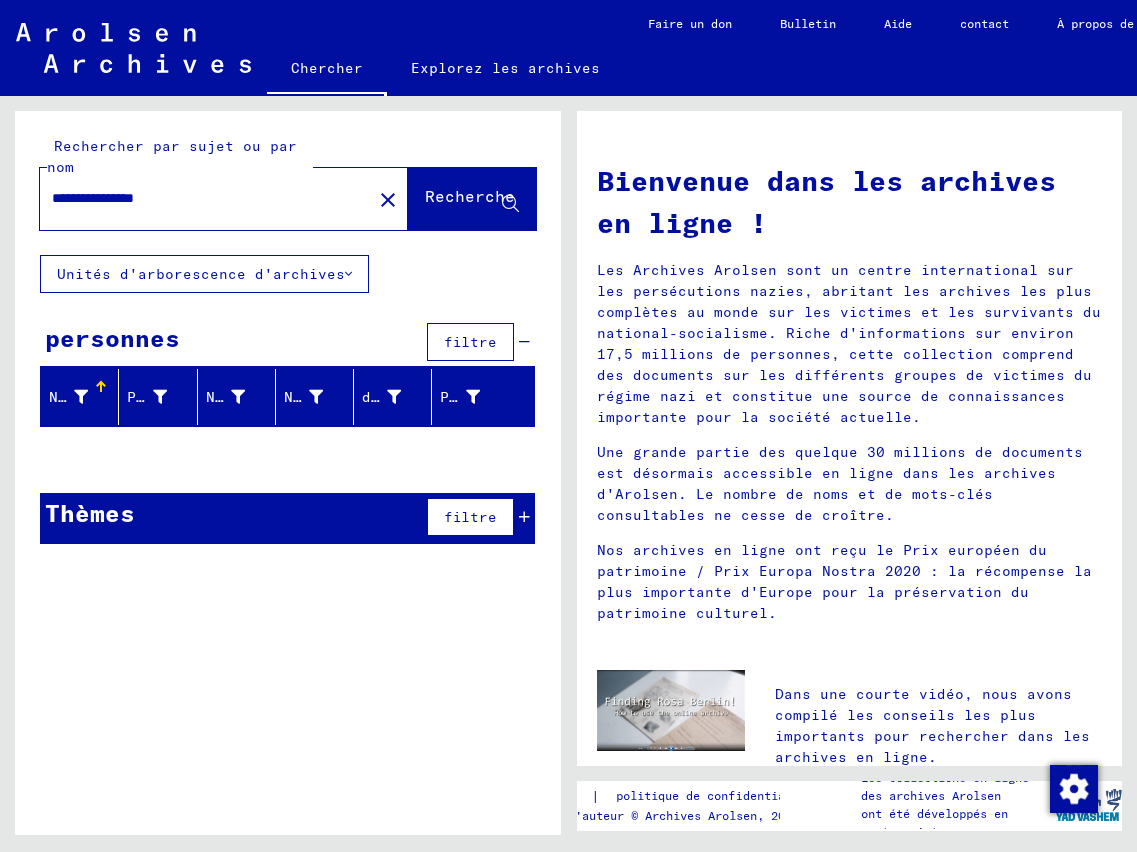 click on "**********" at bounding box center (200, 198) 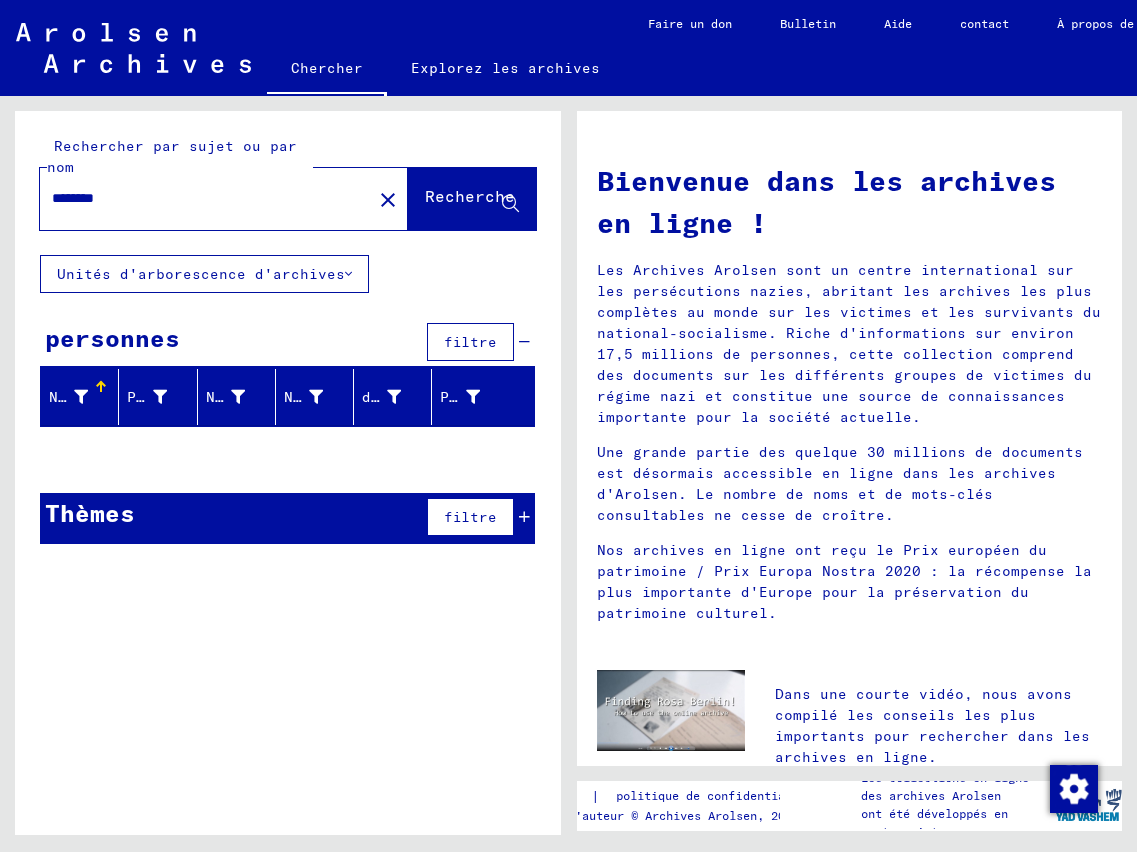 click on "Recherche" at bounding box center [470, 196] 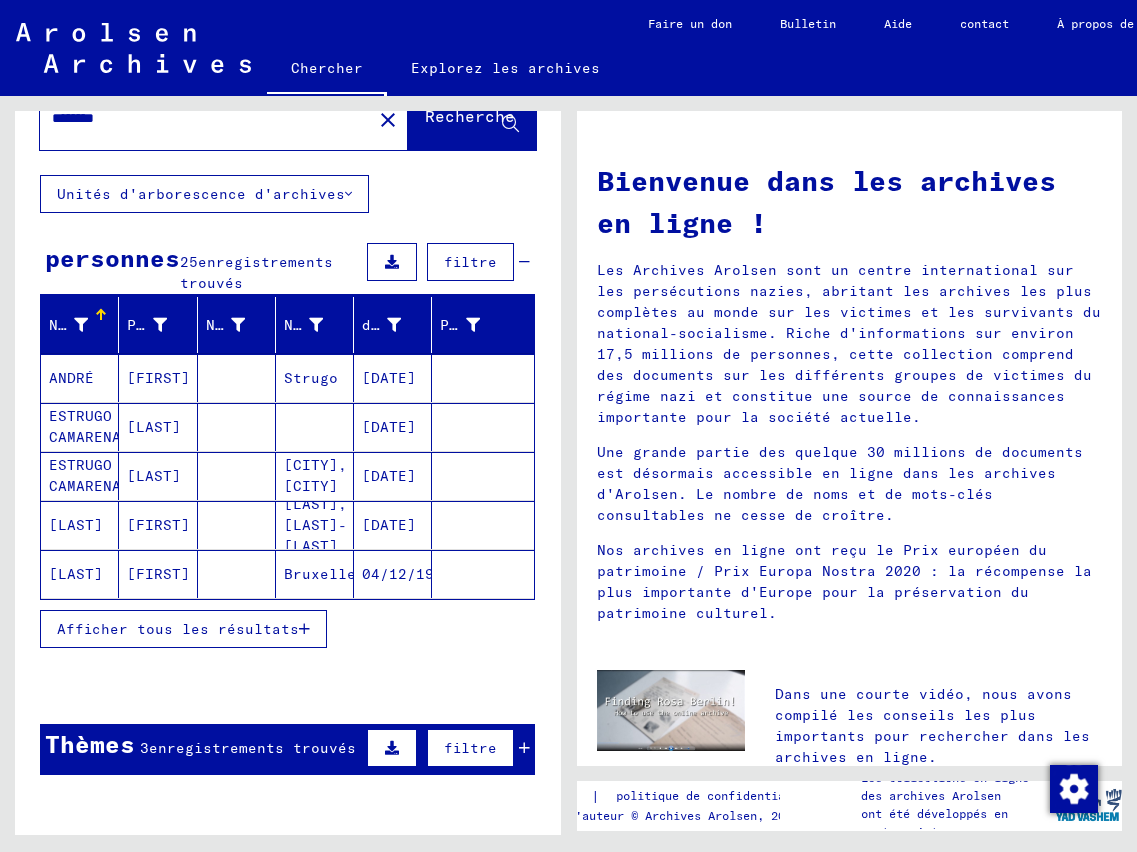 scroll, scrollTop: 120, scrollLeft: 0, axis: vertical 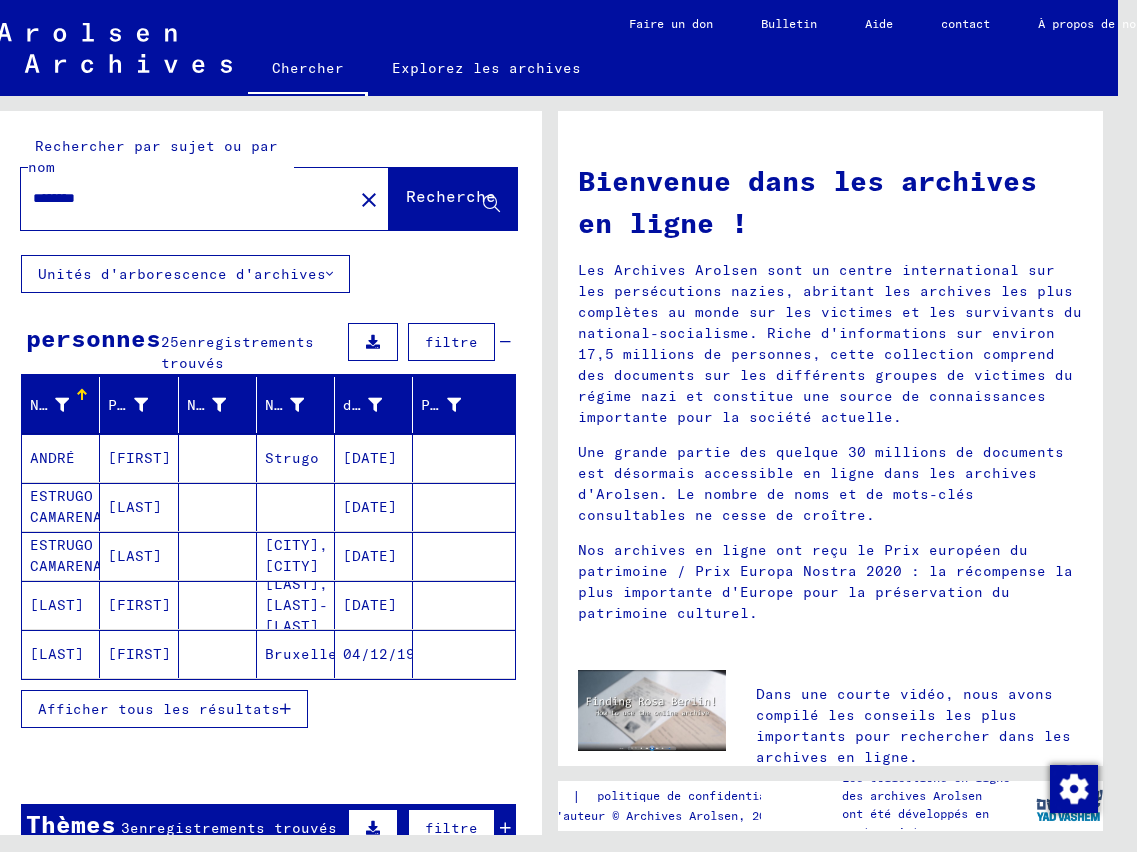 click on "******" at bounding box center (181, 198) 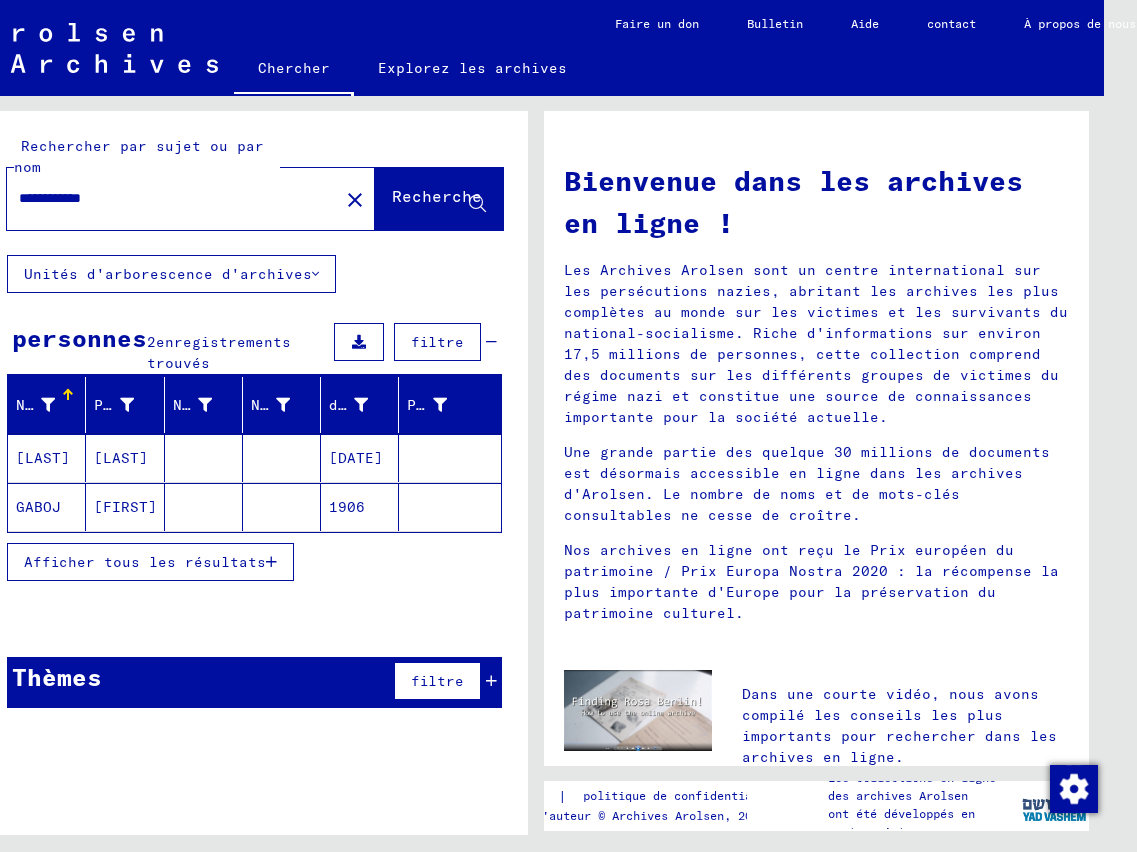scroll, scrollTop: 0, scrollLeft: 34, axis: horizontal 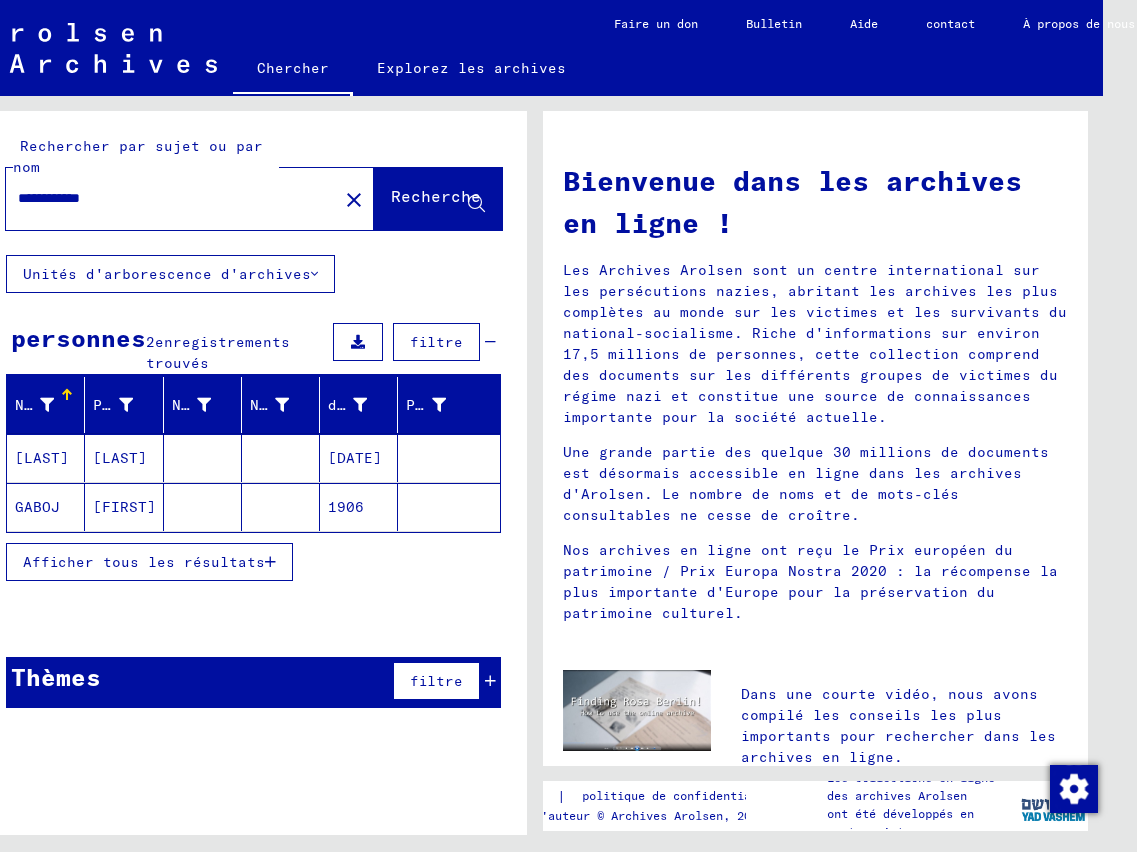 click on "**********" at bounding box center (166, 198) 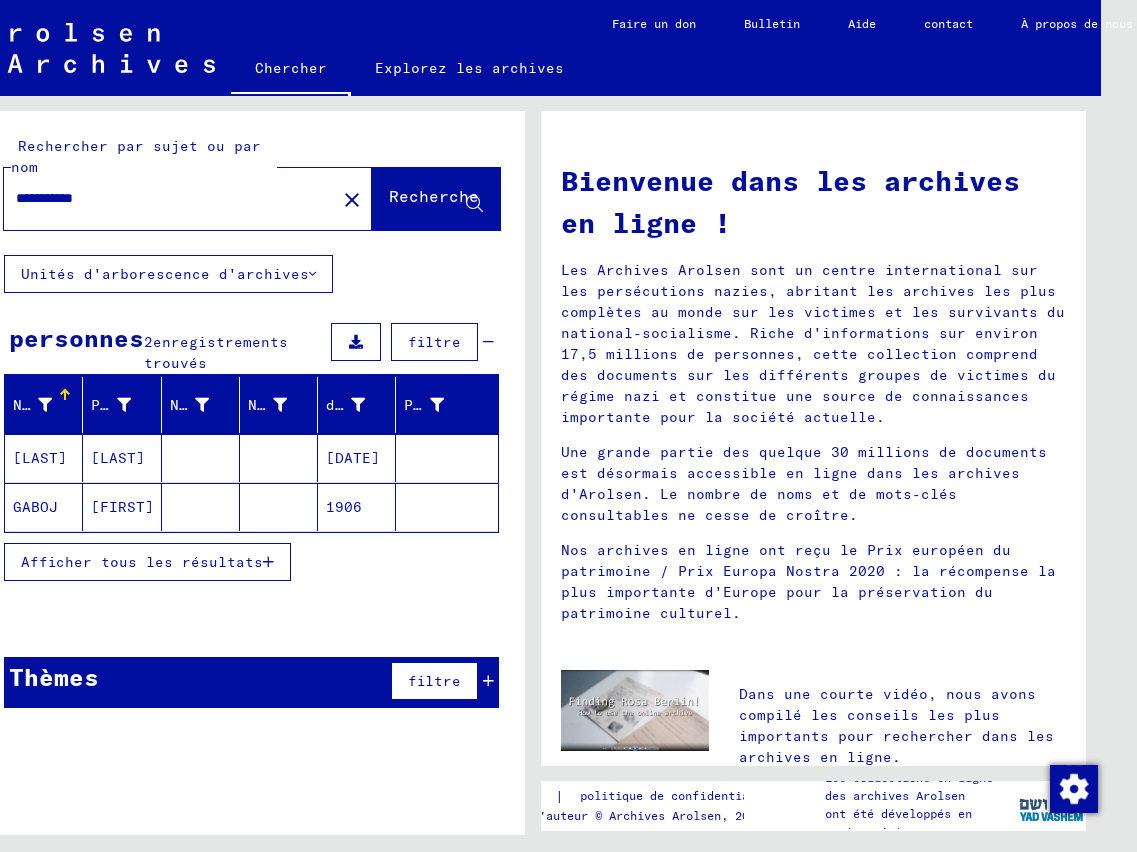 click on "*********" at bounding box center [164, 198] 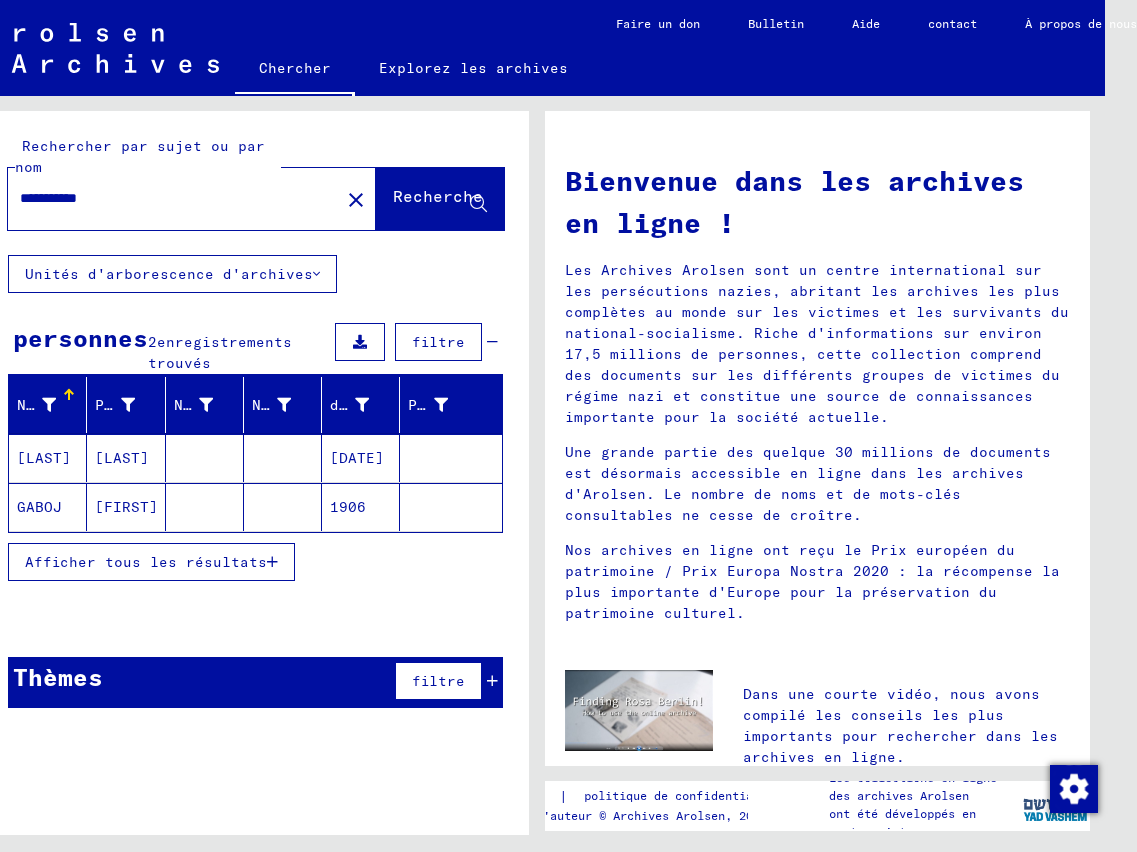 type on "*********" 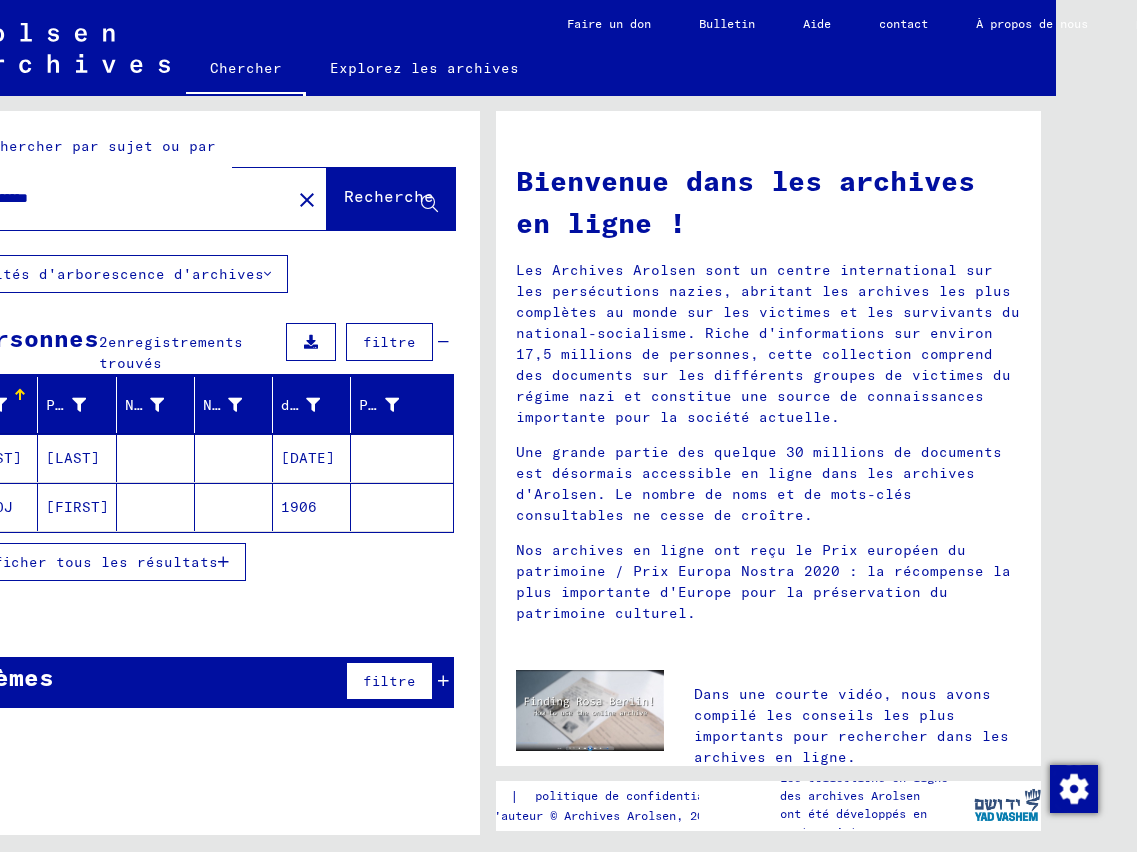 click on "Afficher tous les résultats" at bounding box center (97, 562) 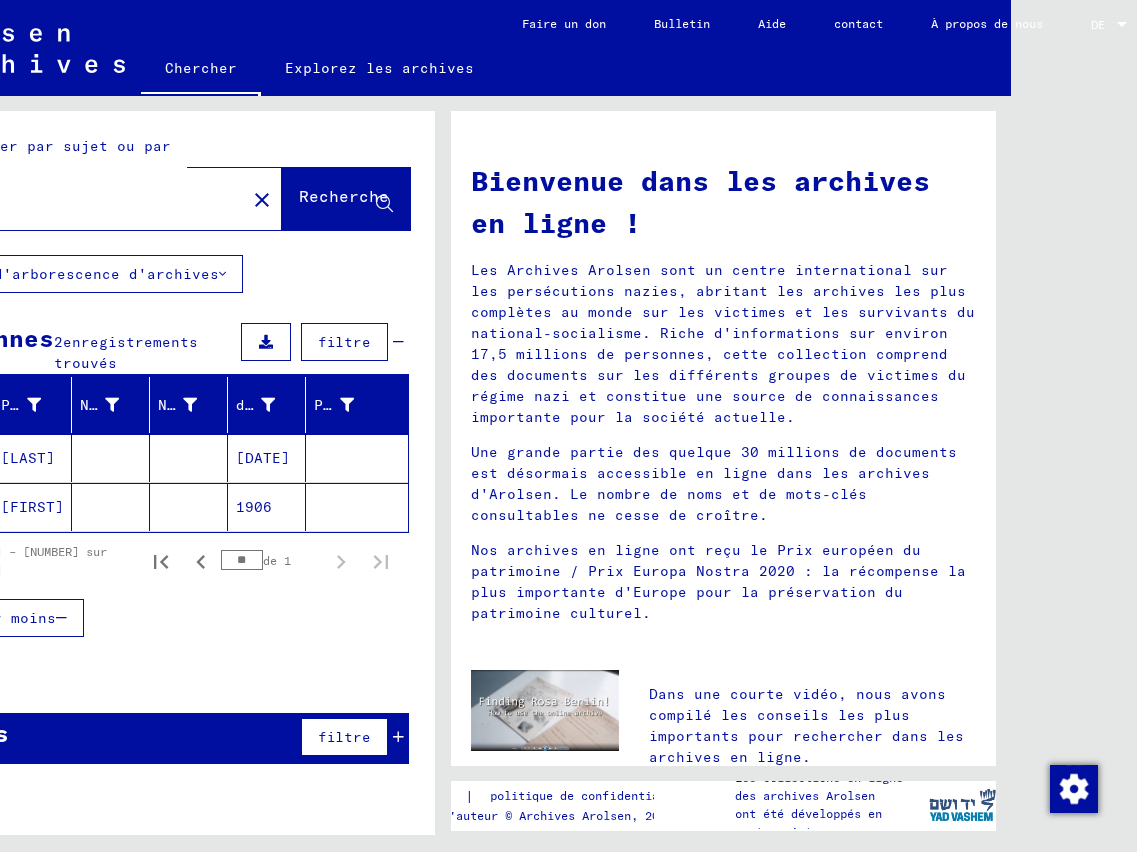 scroll, scrollTop: 0, scrollLeft: 120, axis: horizontal 